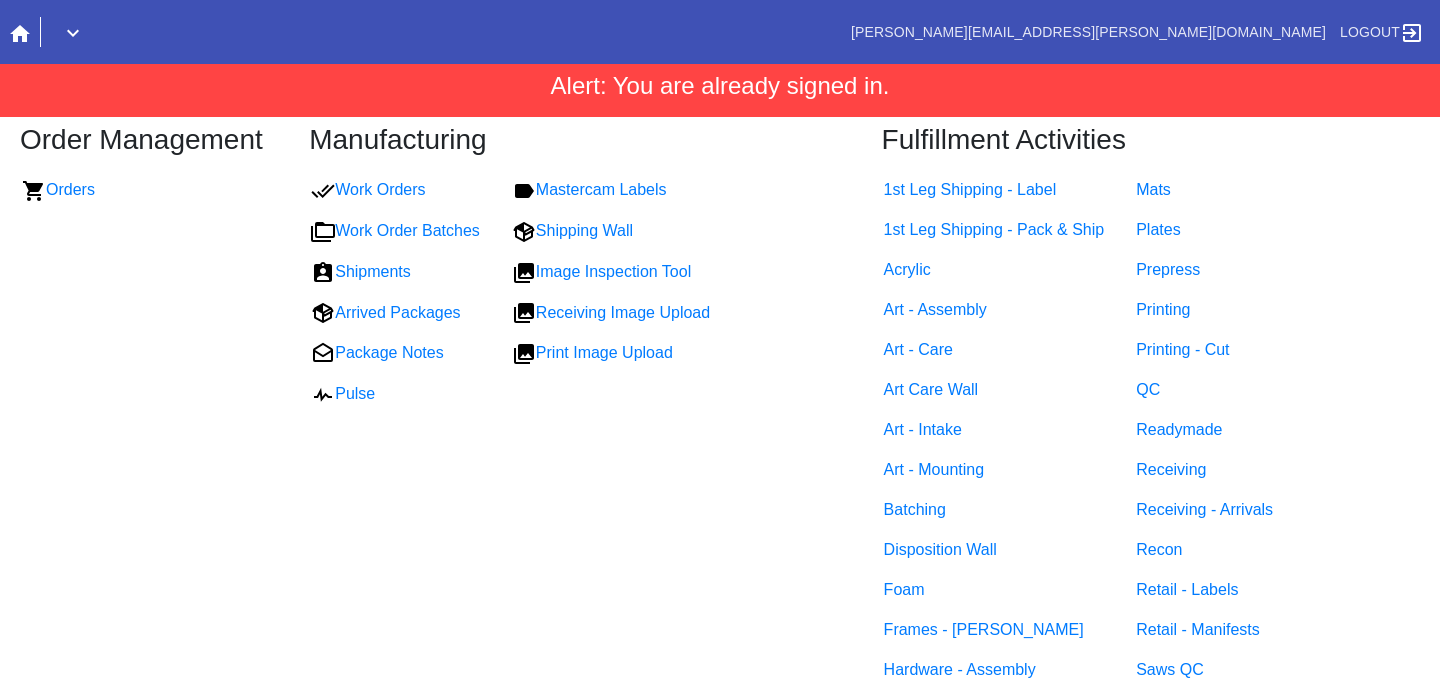 scroll, scrollTop: 0, scrollLeft: 0, axis: both 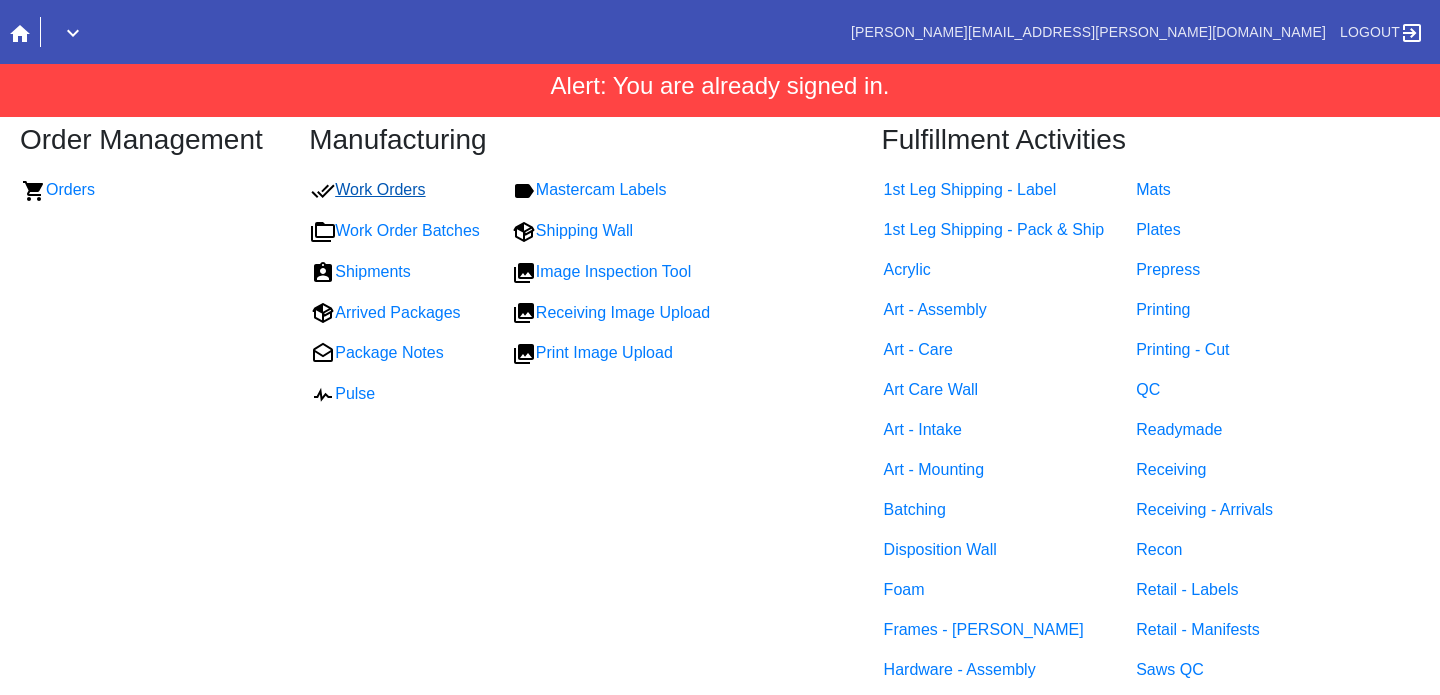 click on "Work Orders" at bounding box center (368, 189) 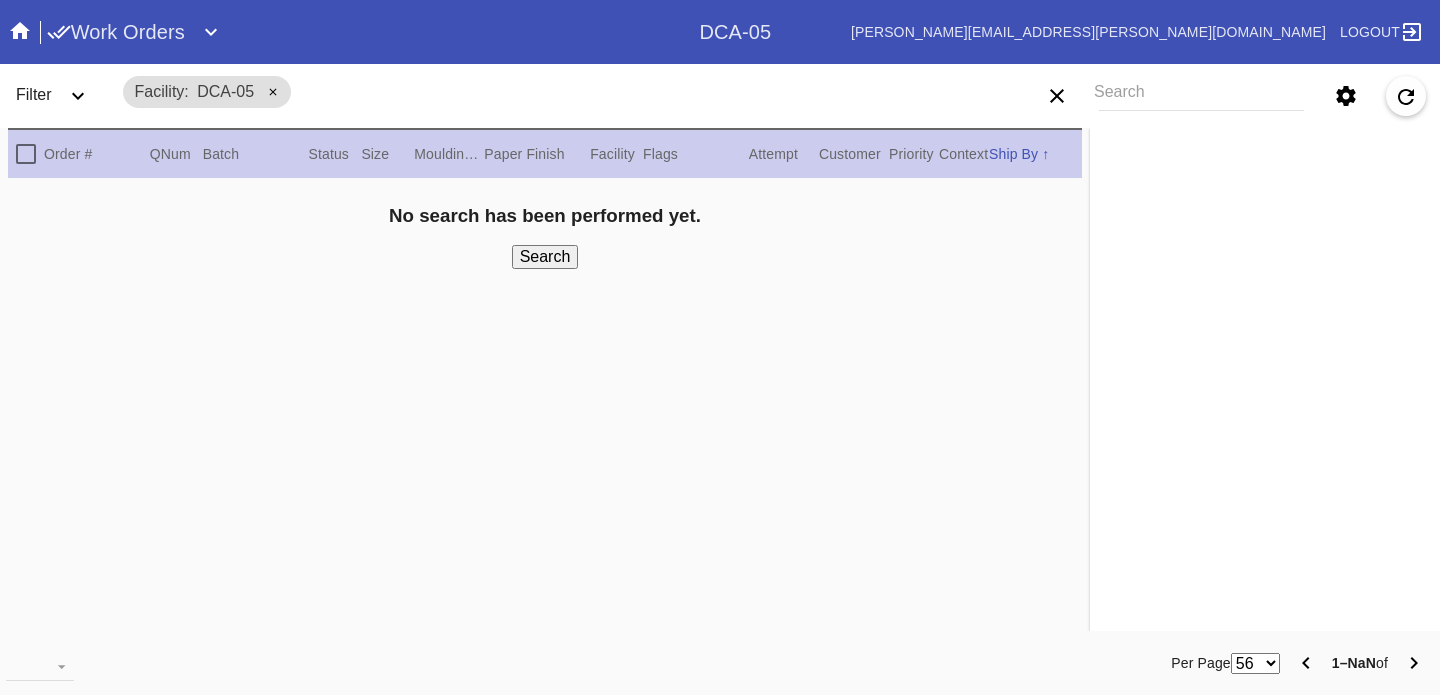 scroll, scrollTop: 0, scrollLeft: 0, axis: both 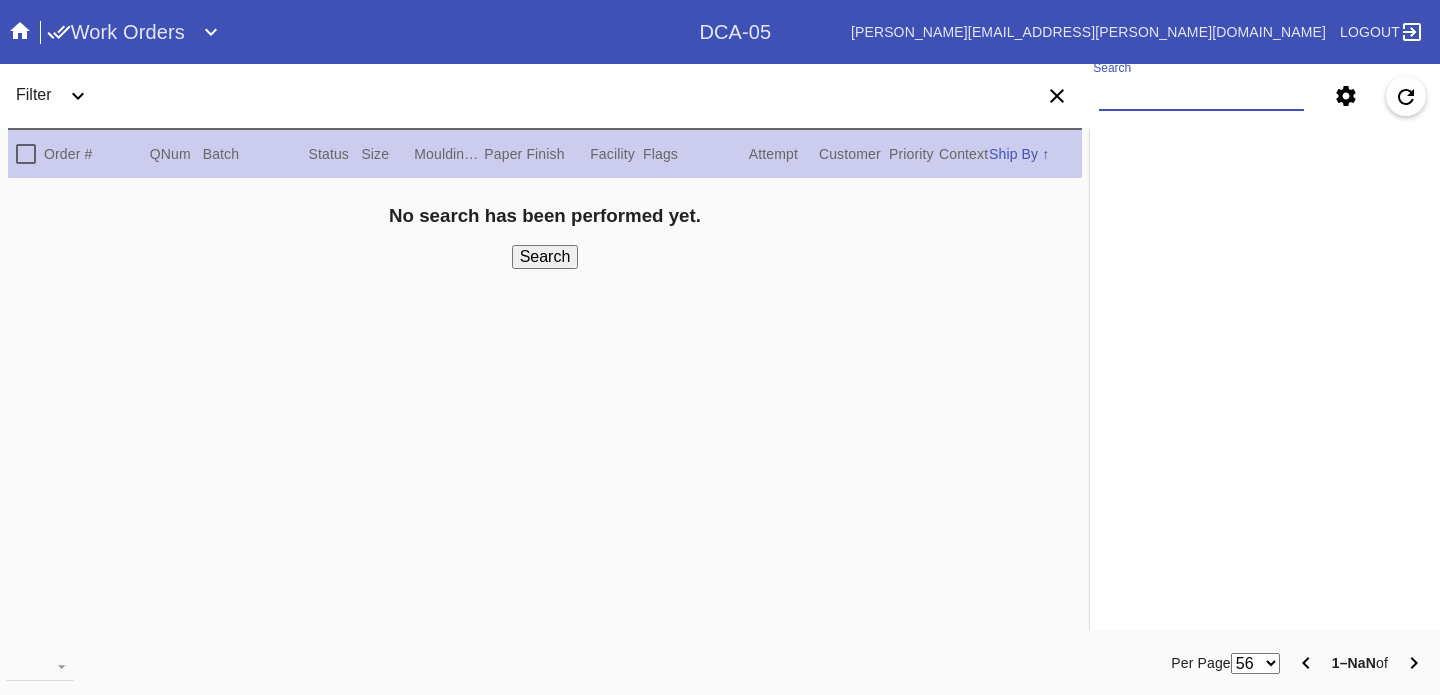 click on "Search" at bounding box center (1201, 96) 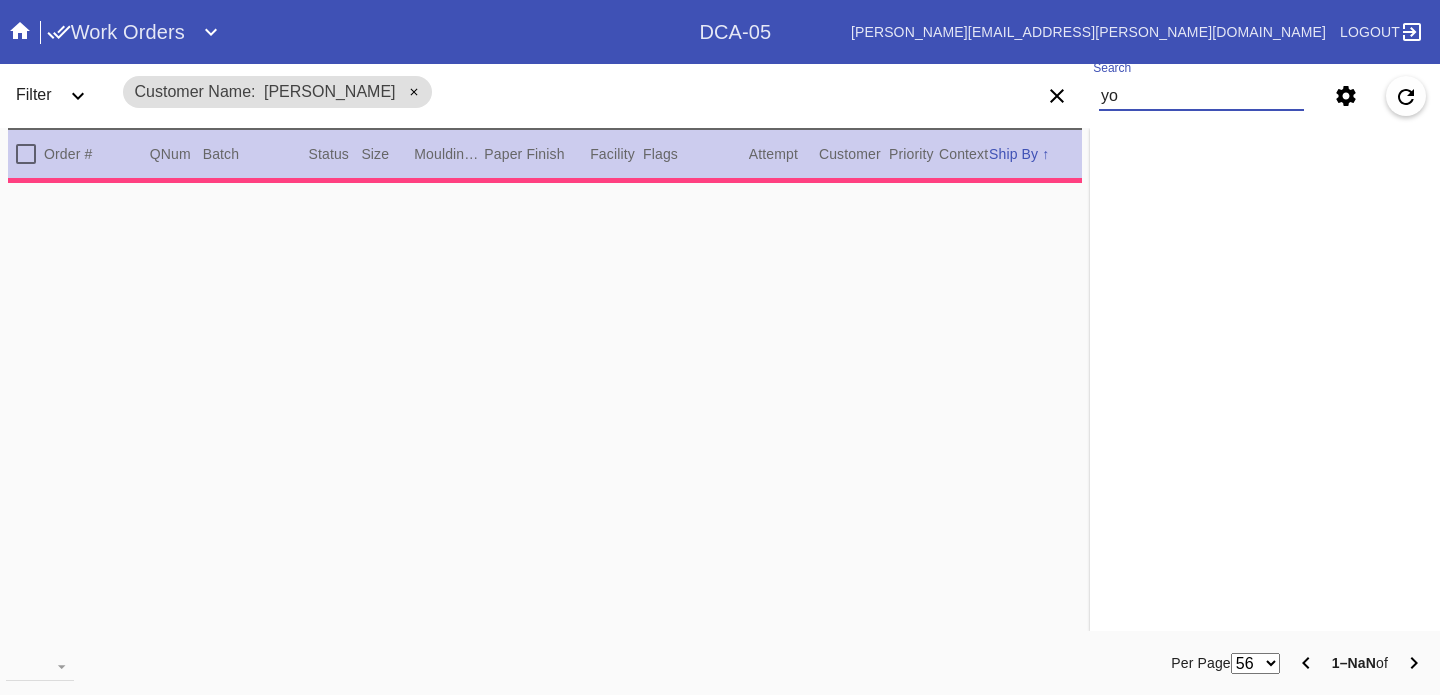 type on "y" 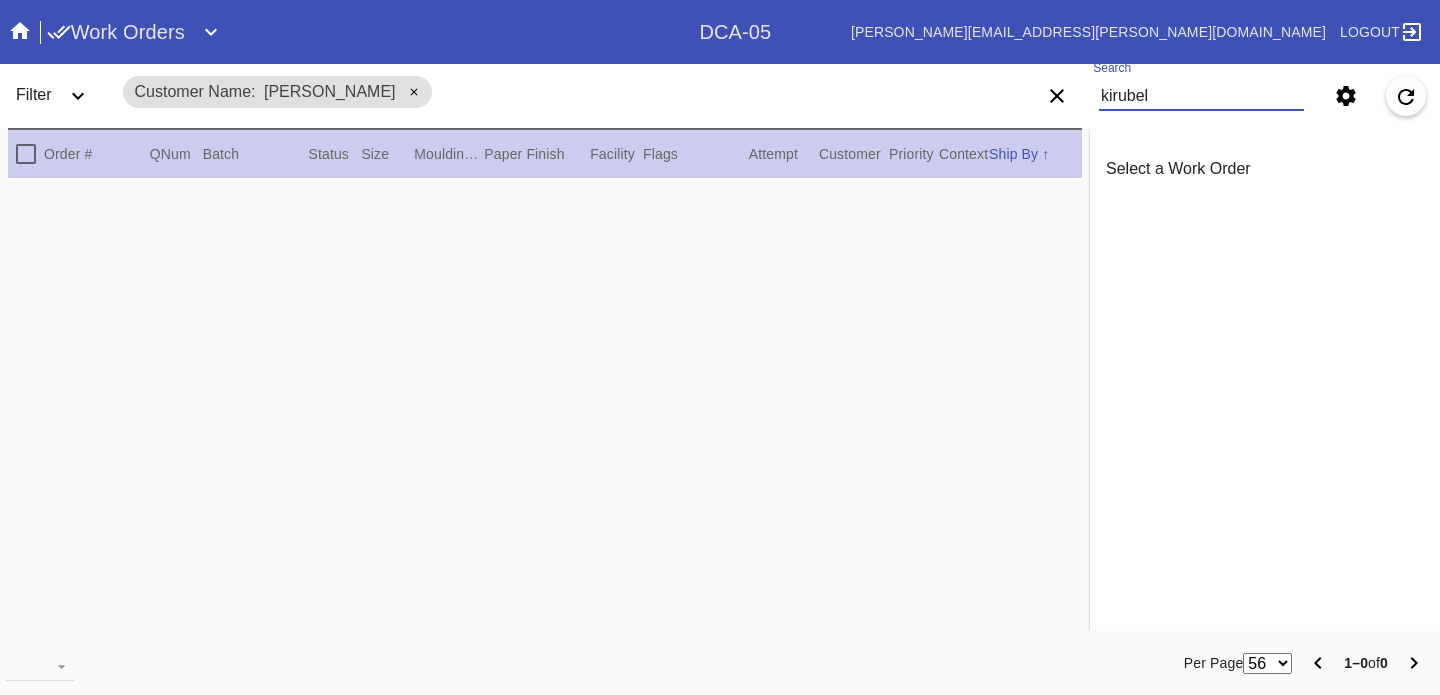 type on "kirubel" 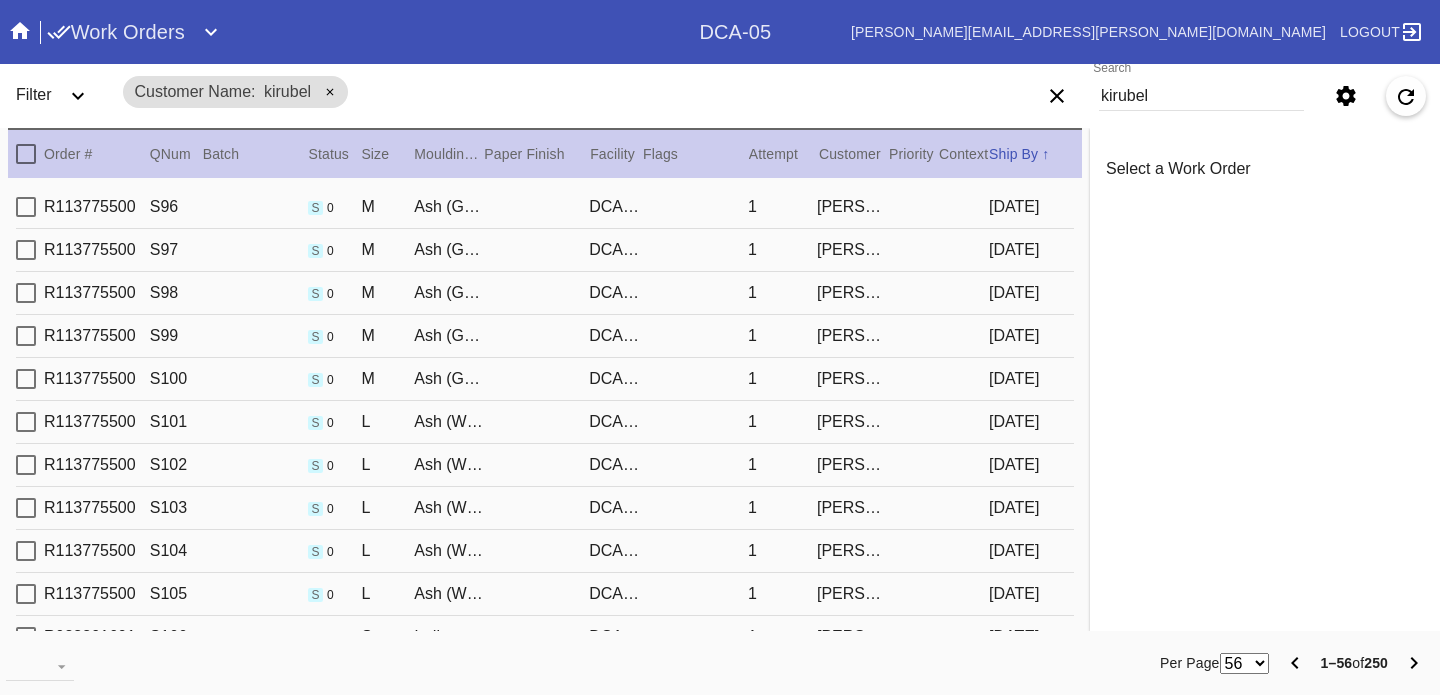 drag, startPoint x: 640, startPoint y: 164, endPoint x: 651, endPoint y: 160, distance: 11.7046995 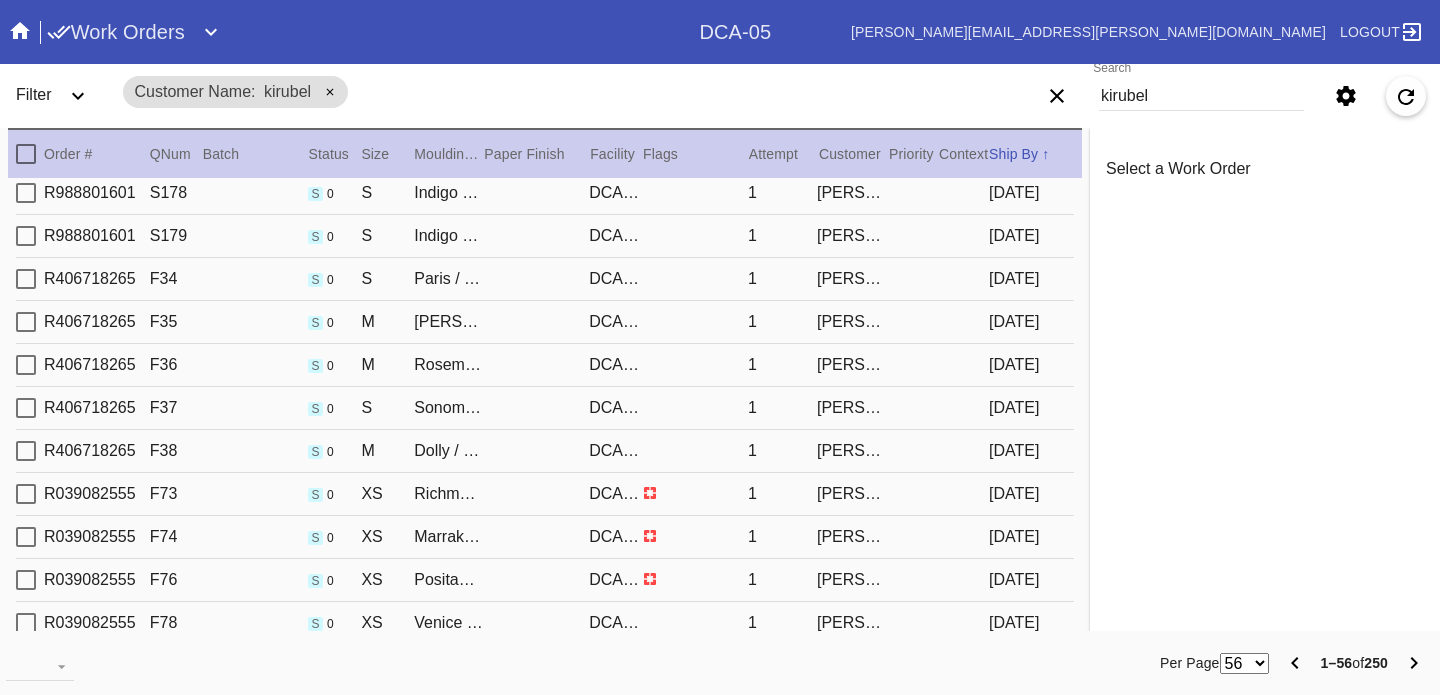scroll, scrollTop: 2011, scrollLeft: 0, axis: vertical 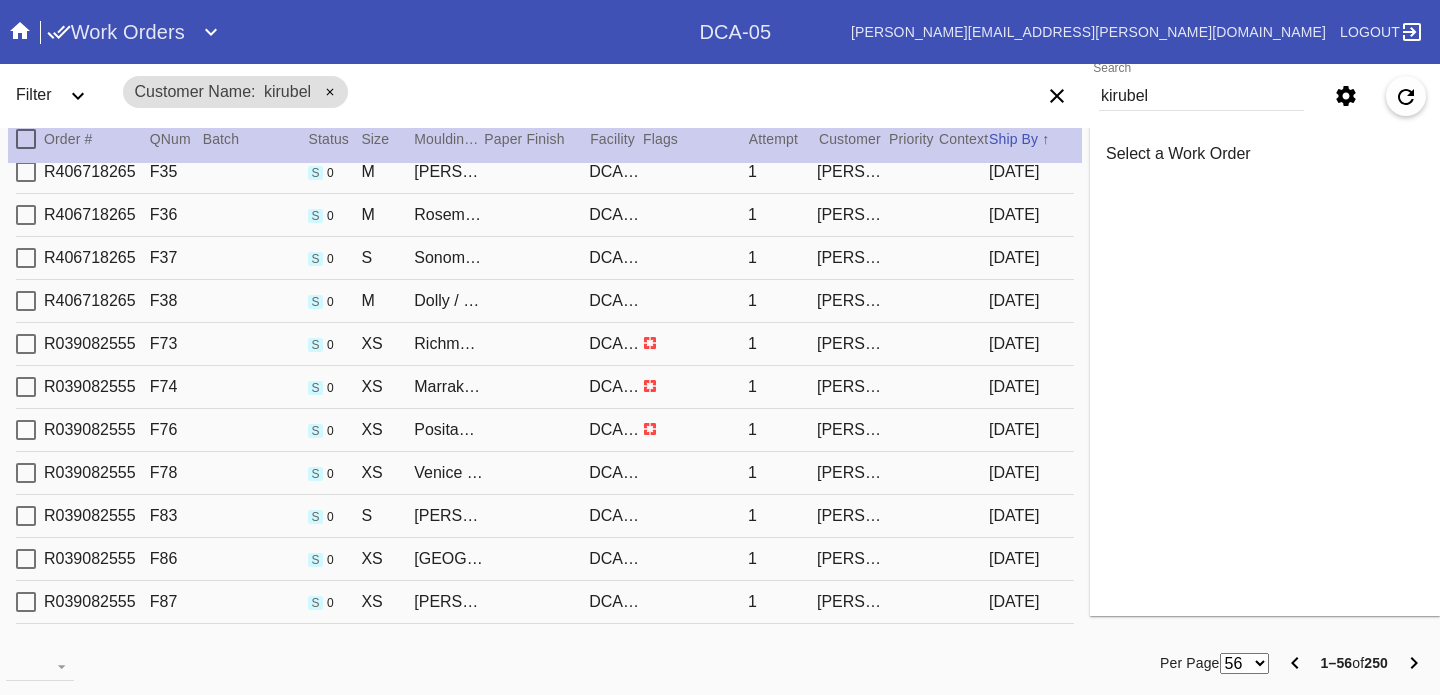 click on "56 100 250" at bounding box center (1244, 663) 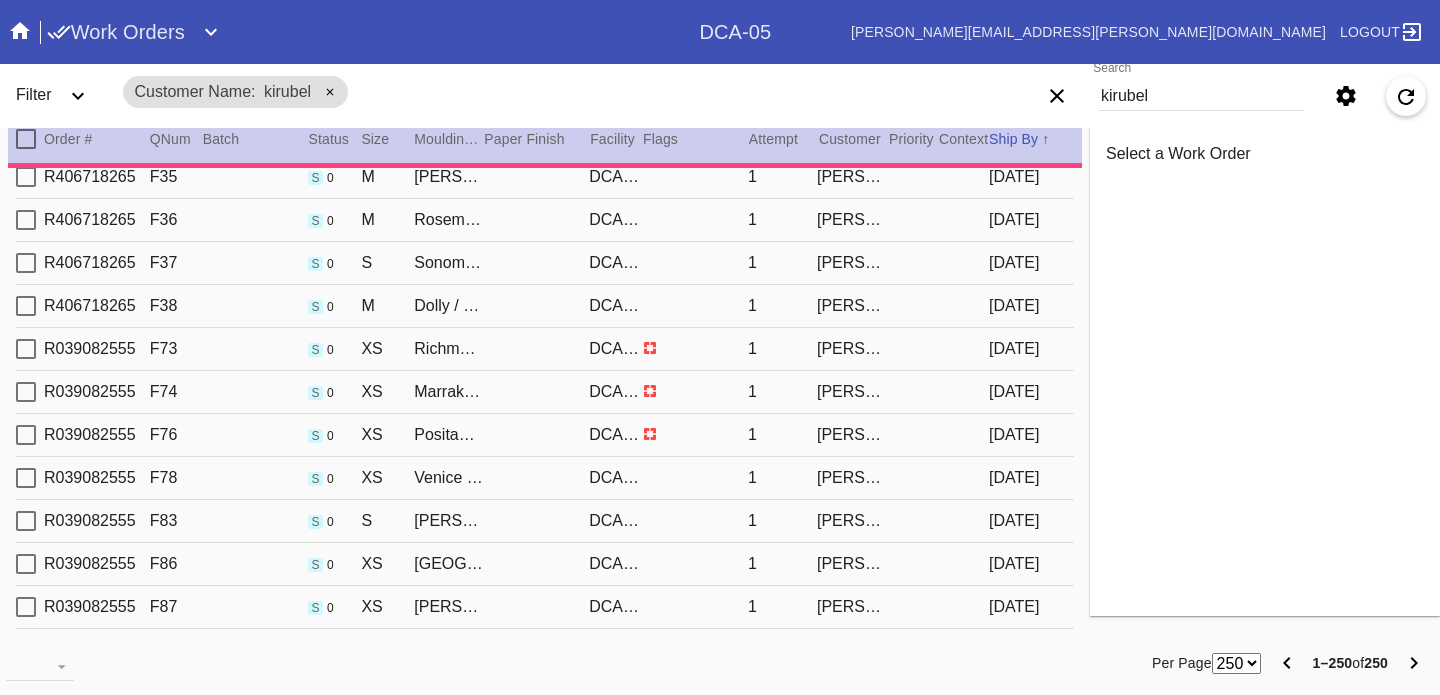 scroll, scrollTop: 20, scrollLeft: 0, axis: vertical 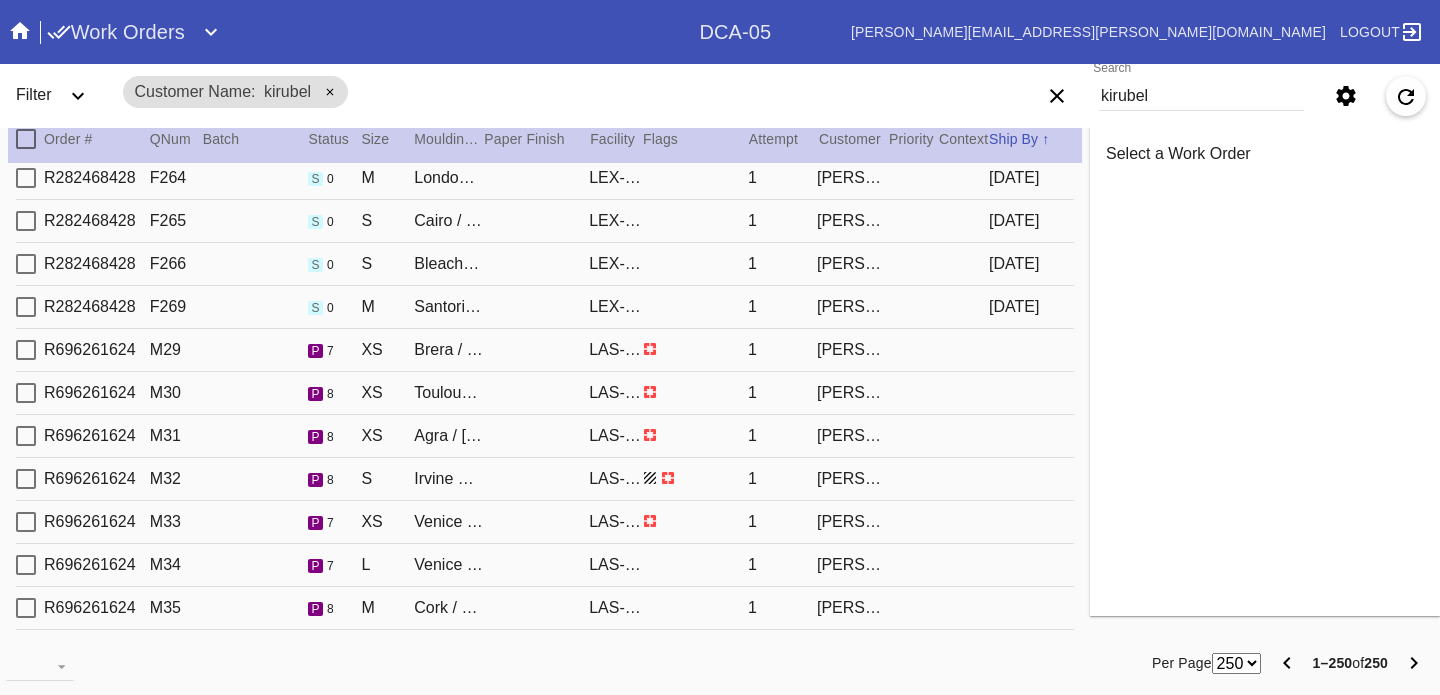 click on "R282468428 F264 s   0 M London / [PERSON_NAME] [PERSON_NAME]-01 1 [PERSON_NAME]
[DATE]" at bounding box center (545, 178) 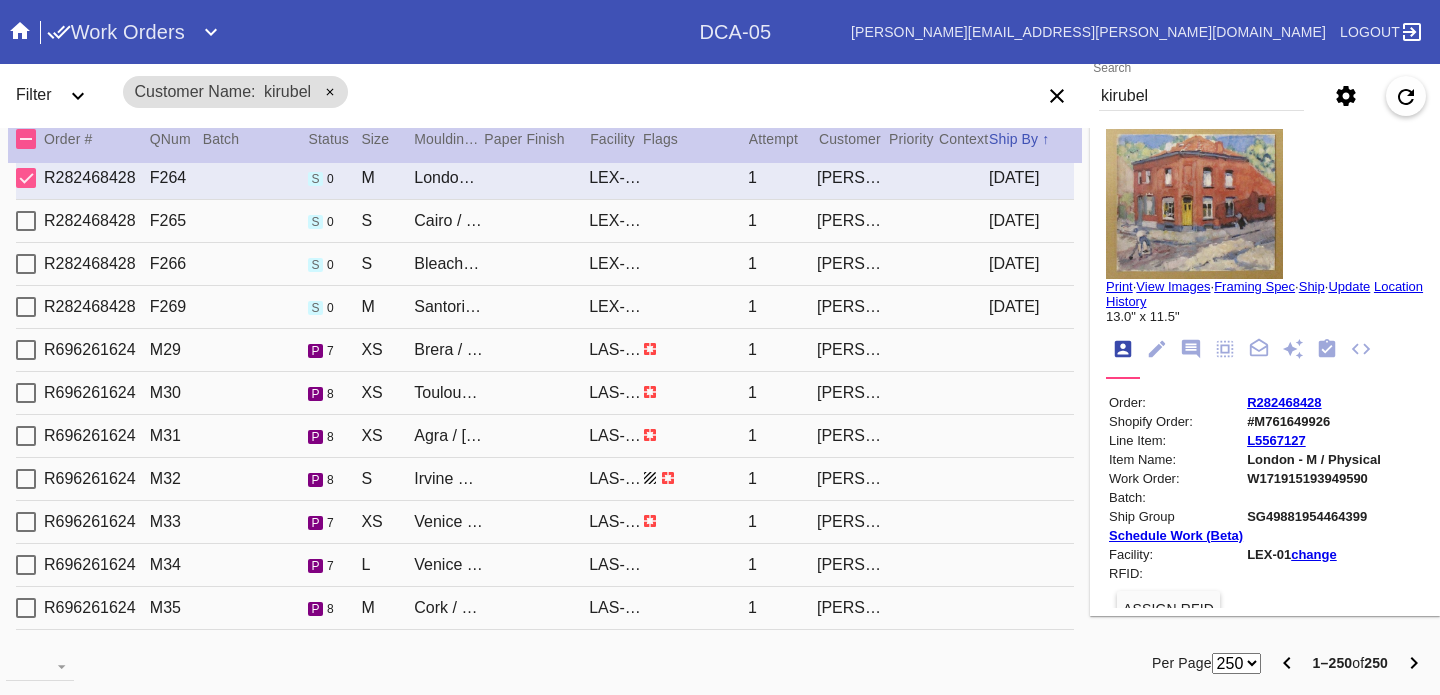 click on "R282468428 F262 s   0 S Venice / [PERSON_NAME] [PERSON_NAME]-01 1 [PERSON_NAME]
[DATE]" at bounding box center (545, 92) 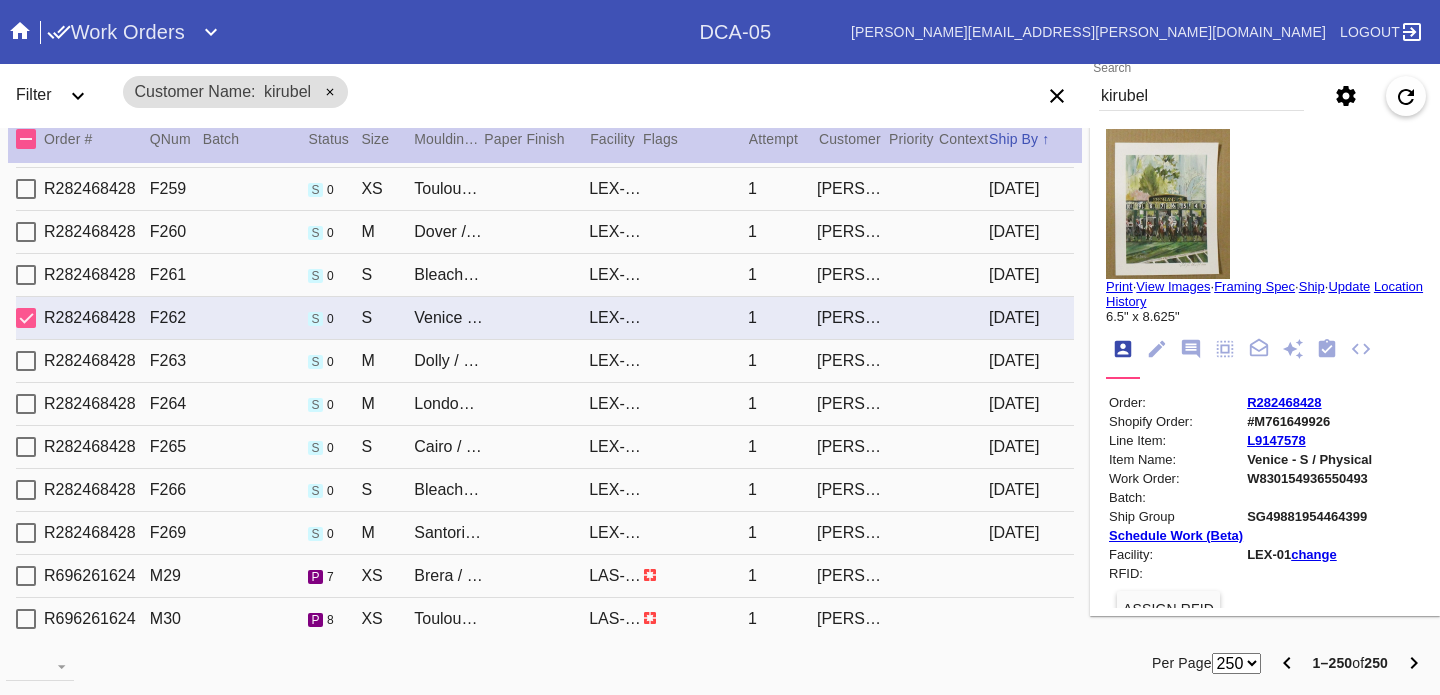 scroll, scrollTop: 9289, scrollLeft: 0, axis: vertical 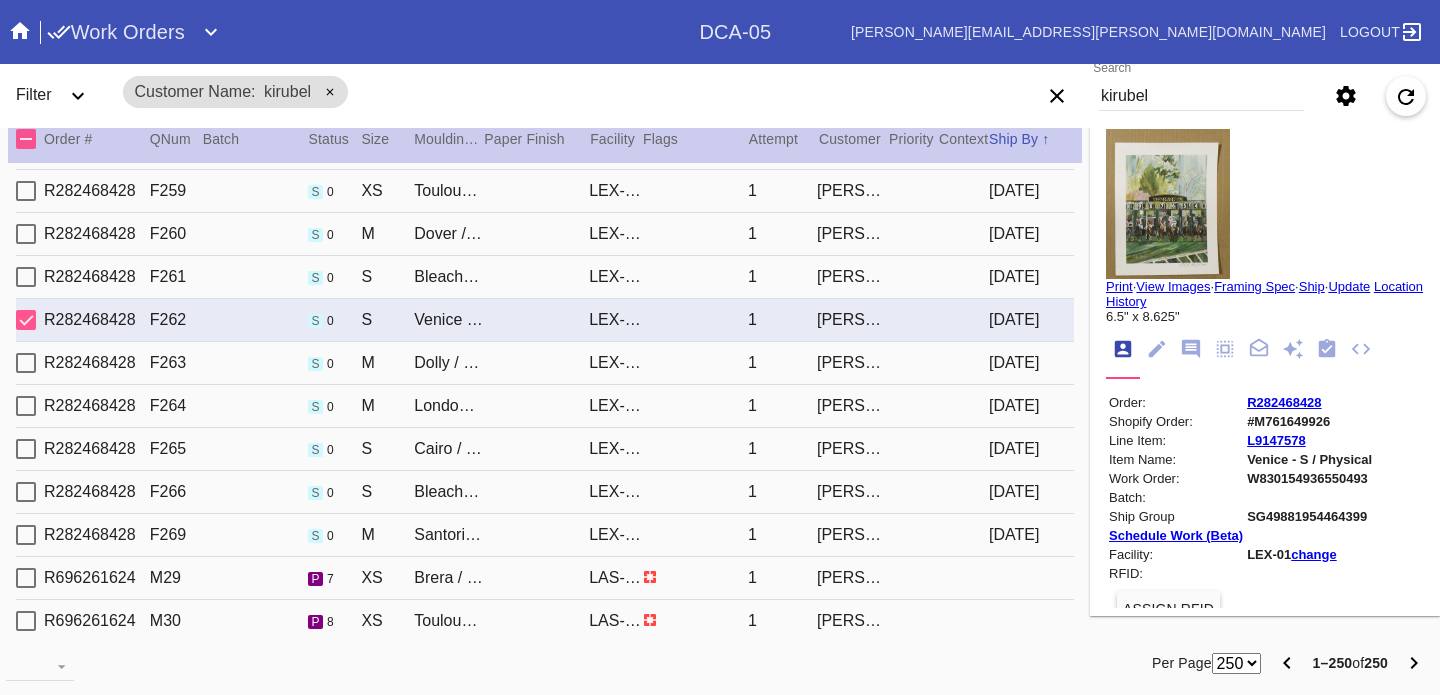 click at bounding box center (695, 61) 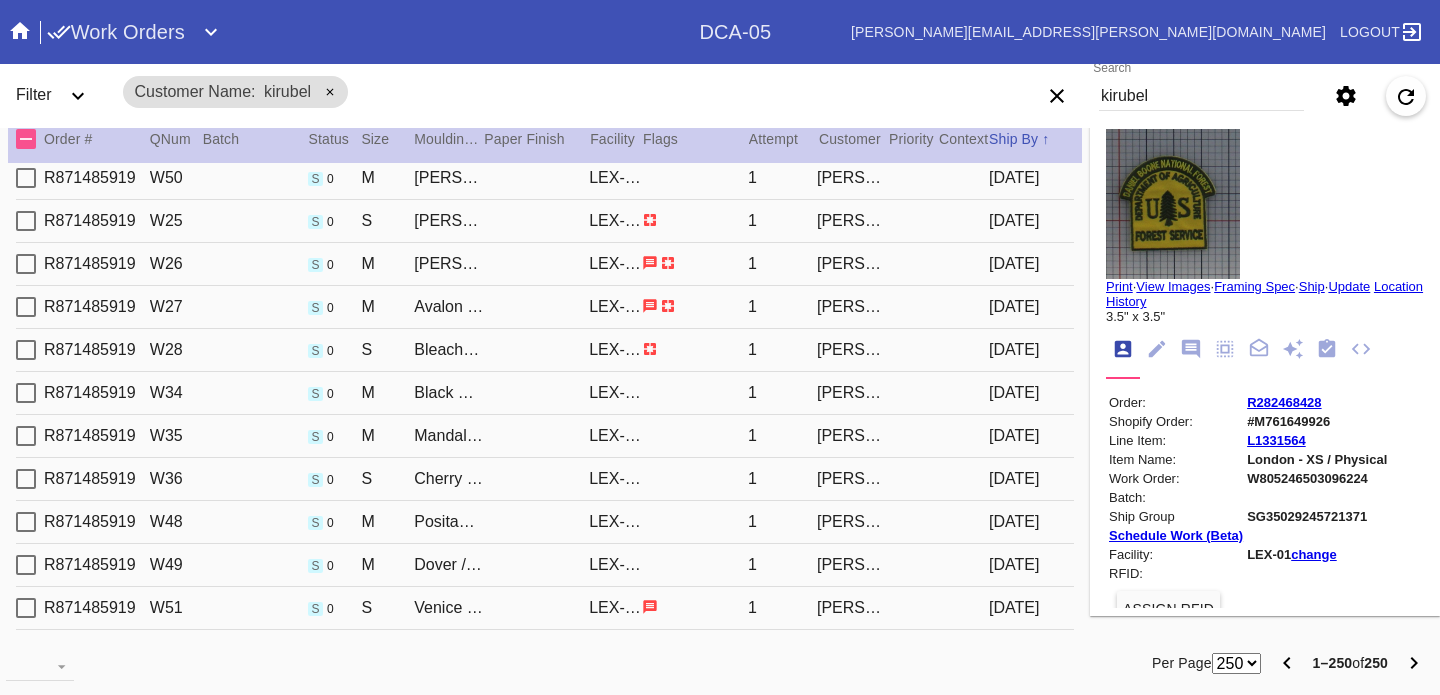 scroll, scrollTop: 7750, scrollLeft: 0, axis: vertical 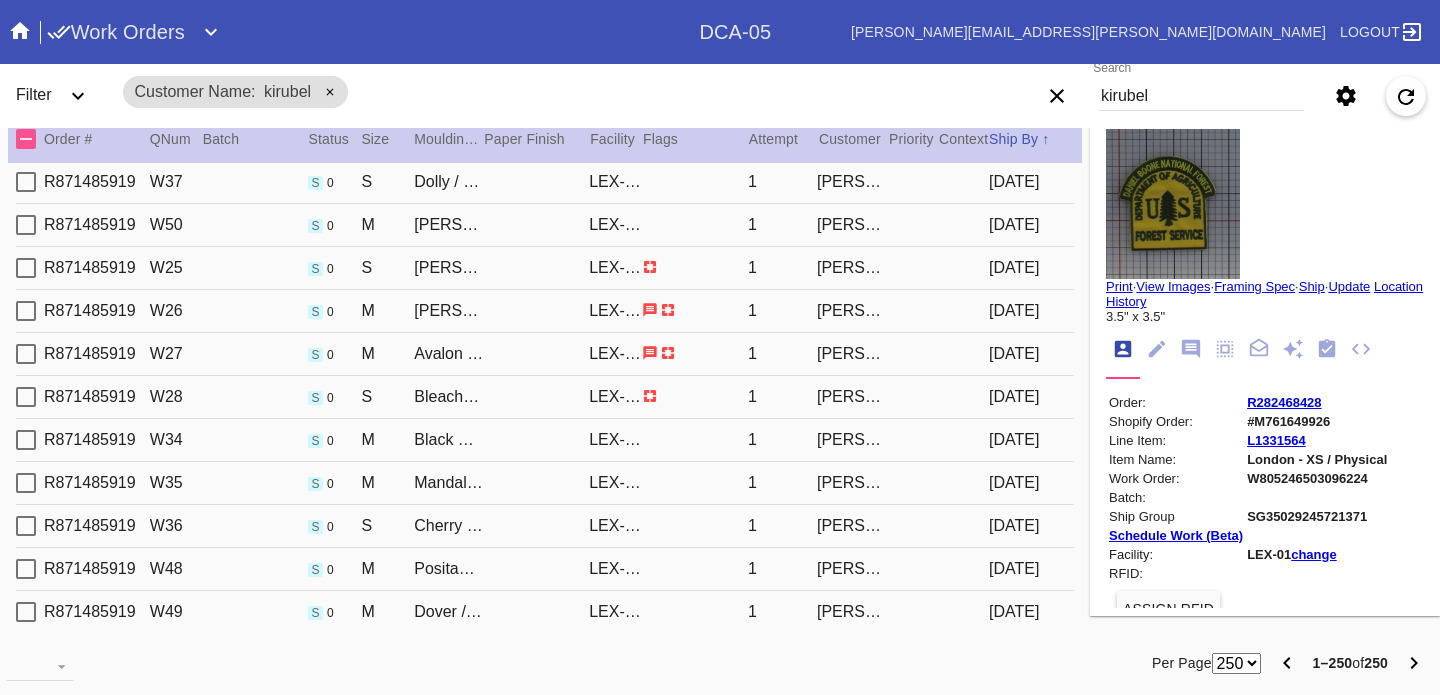 click on "R871485919 W50 s   0 M [PERSON_NAME] / [PERSON_NAME] [PERSON_NAME]-01 1 [PERSON_NAME]
[DATE]" at bounding box center [545, 225] 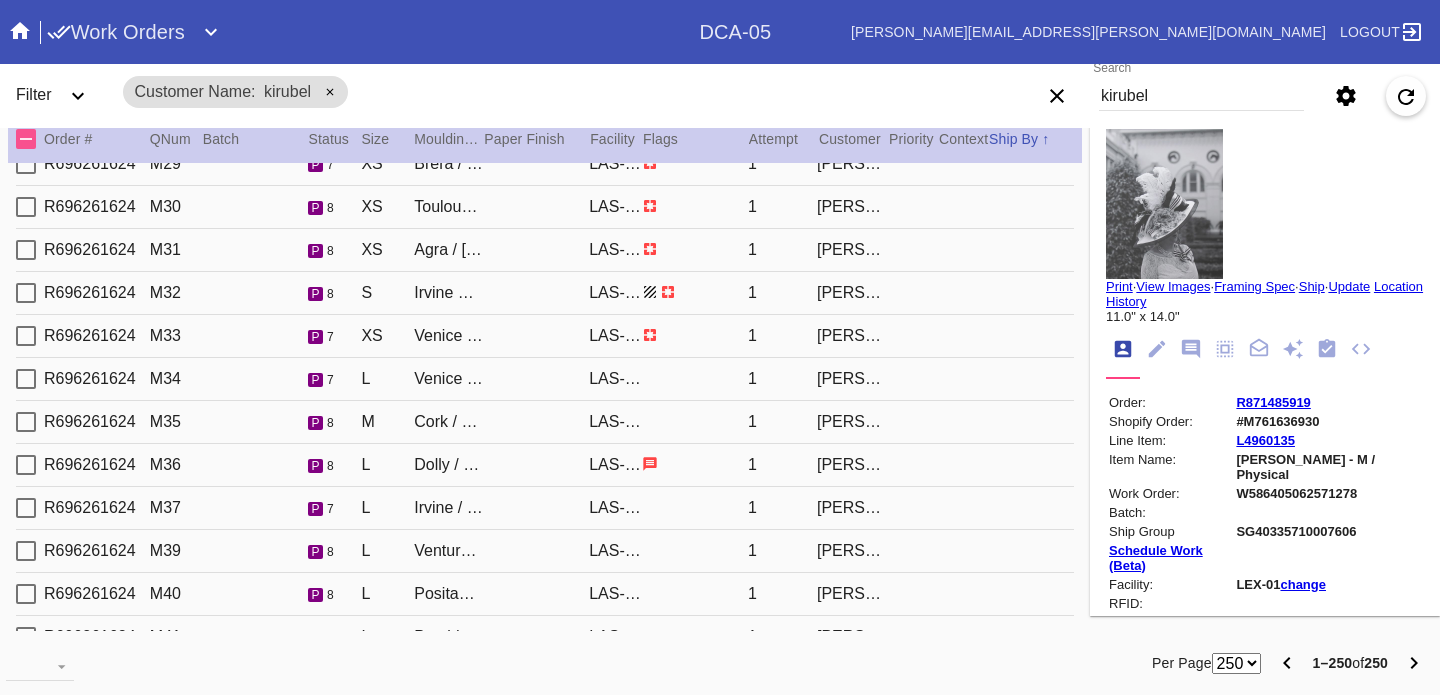 scroll, scrollTop: 9771, scrollLeft: 0, axis: vertical 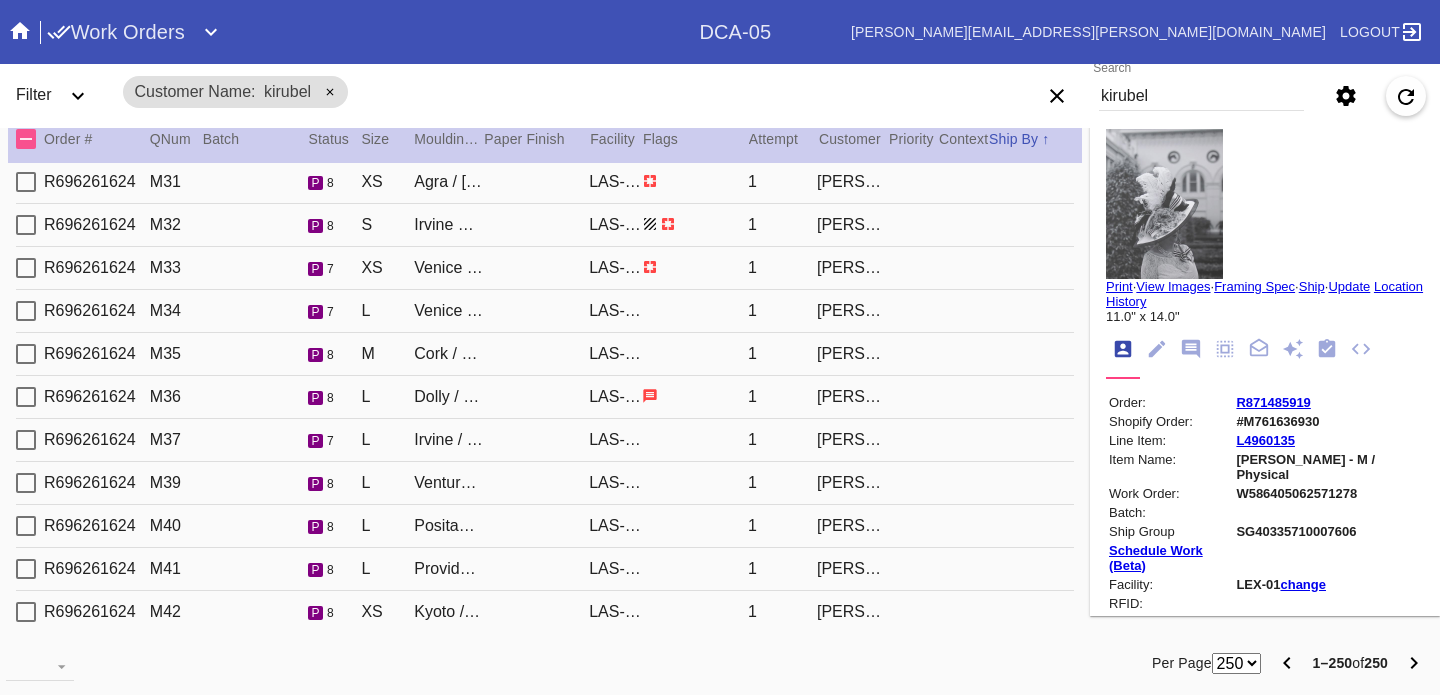 click on "R282468428 F269 s   0 [PERSON_NAME] / Marigold LEX-01 1 [PERSON_NAME]
[DATE]" at bounding box center (545, 53) 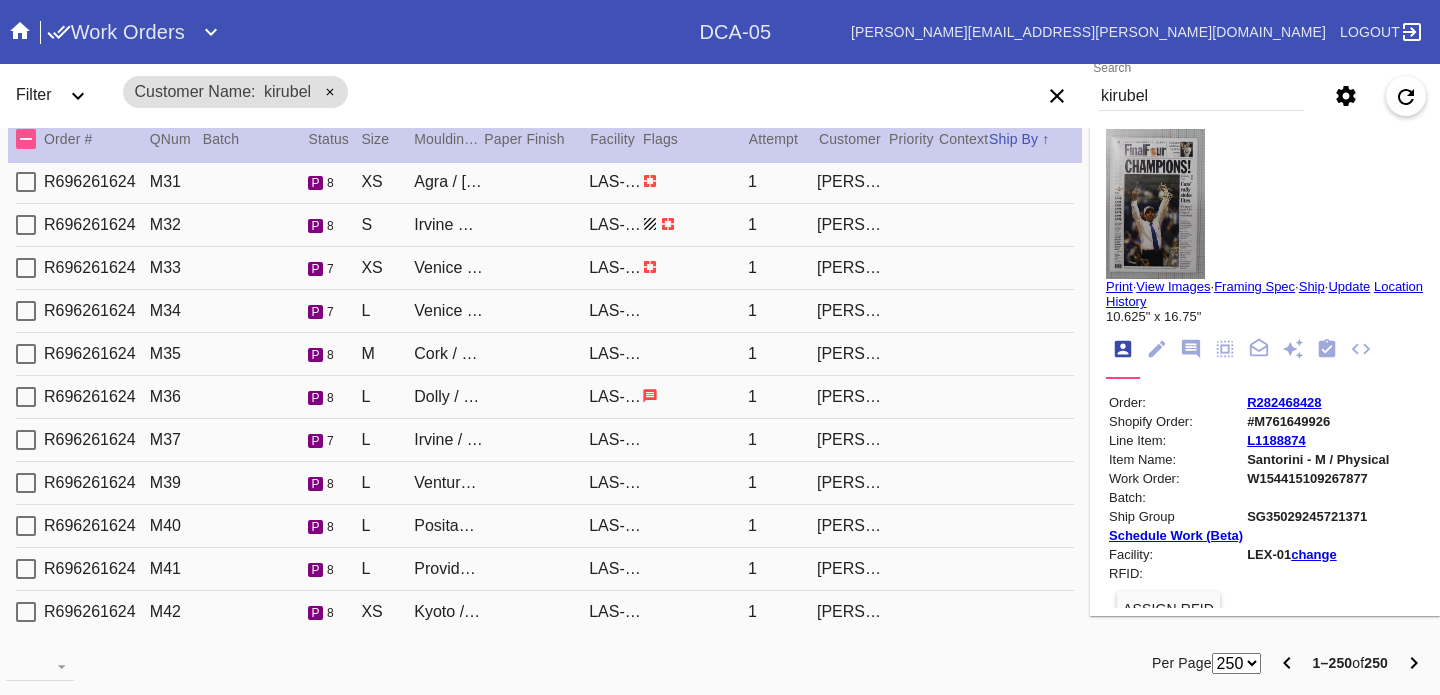 click on "R282468428 F266 s   0 S Bleached Maple Mini / Dove White LEX-01 1 [PERSON_NAME]
[DATE]" at bounding box center (545, 10) 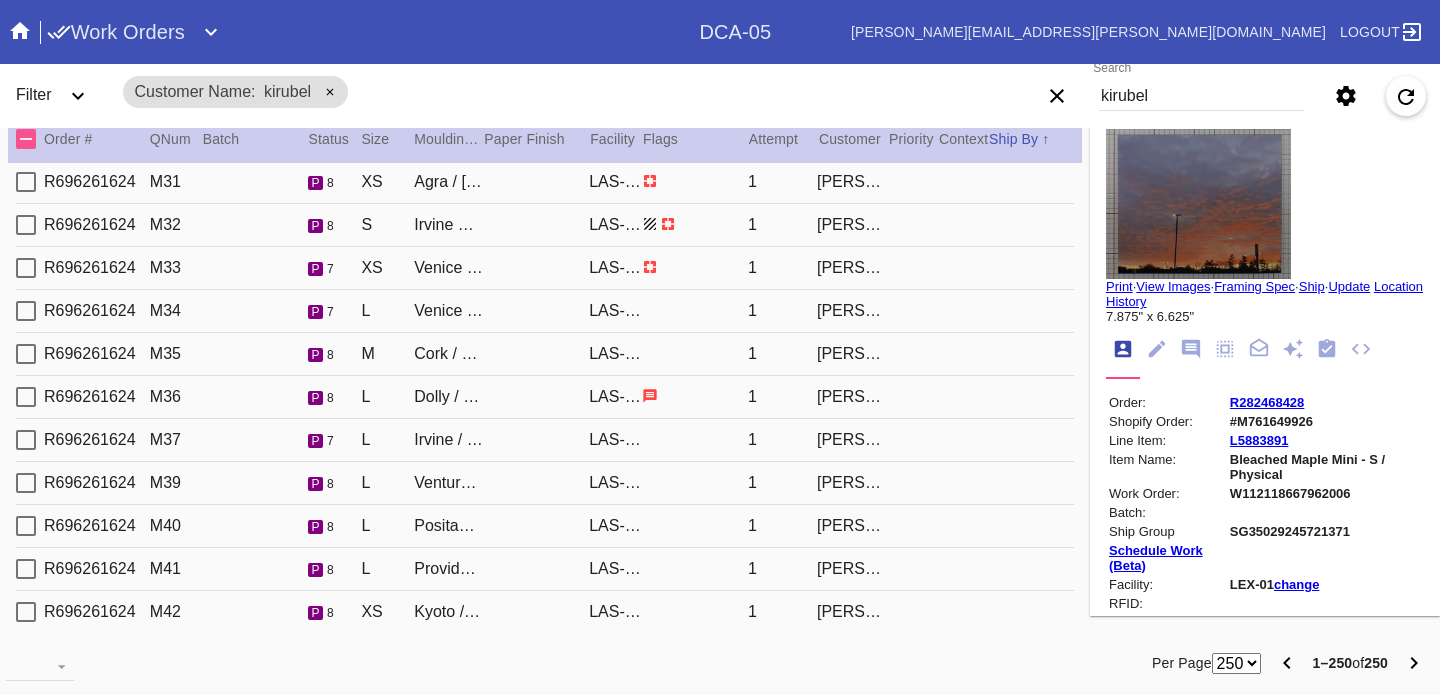 click on "[PERSON_NAME]" at bounding box center [851, -33] 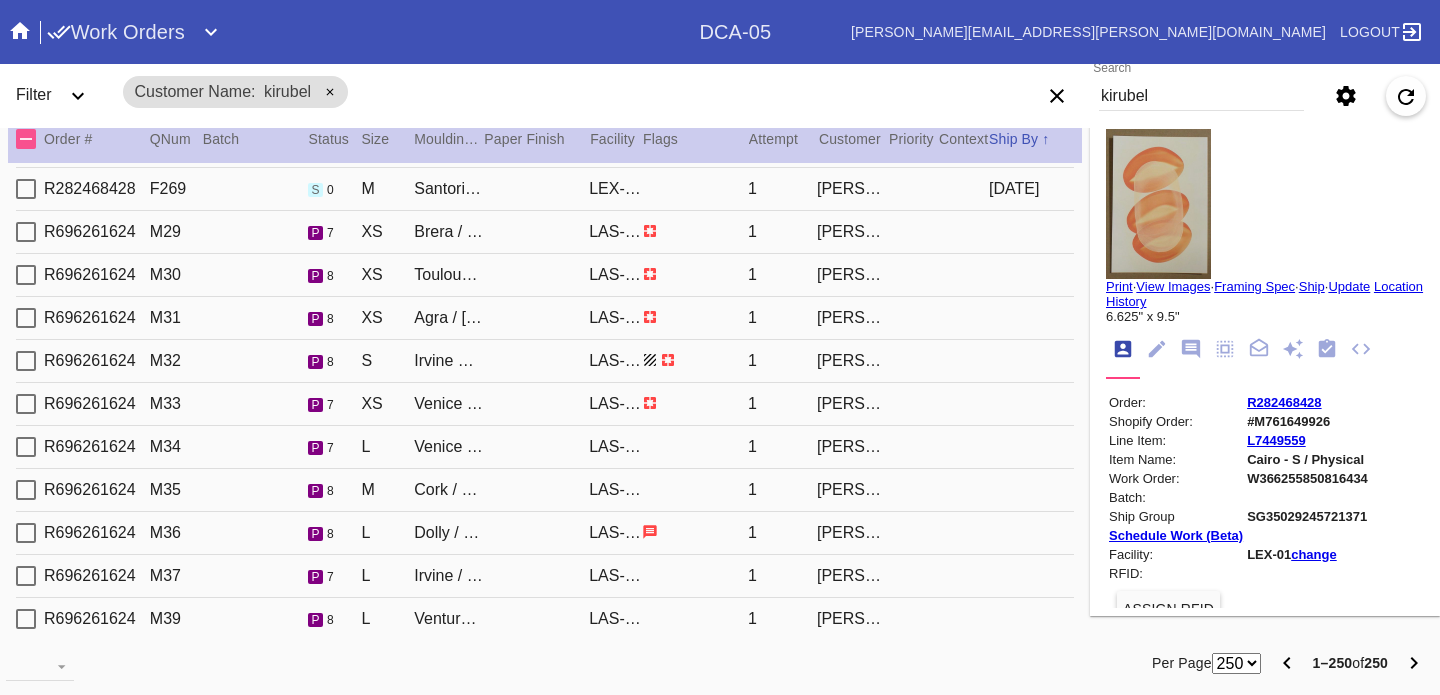 scroll, scrollTop: 9275, scrollLeft: 0, axis: vertical 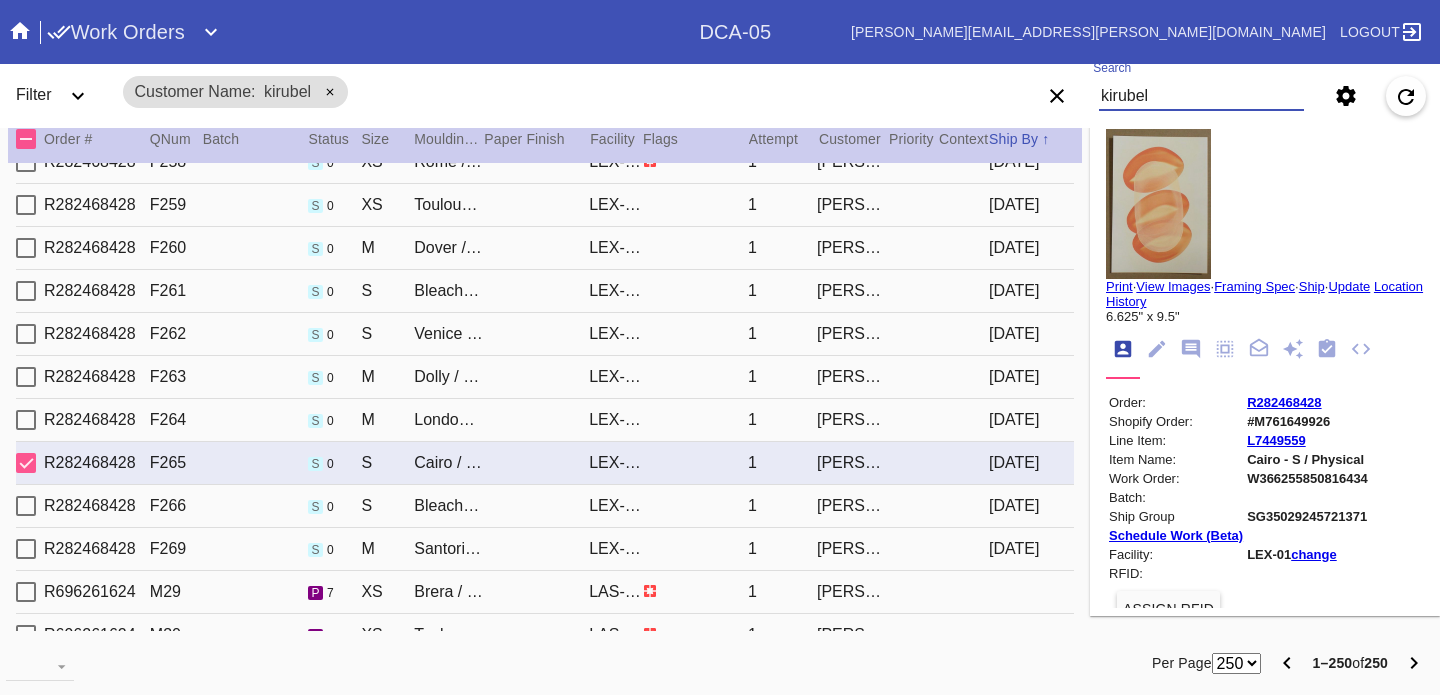 click on "kirubel" at bounding box center [1201, 96] 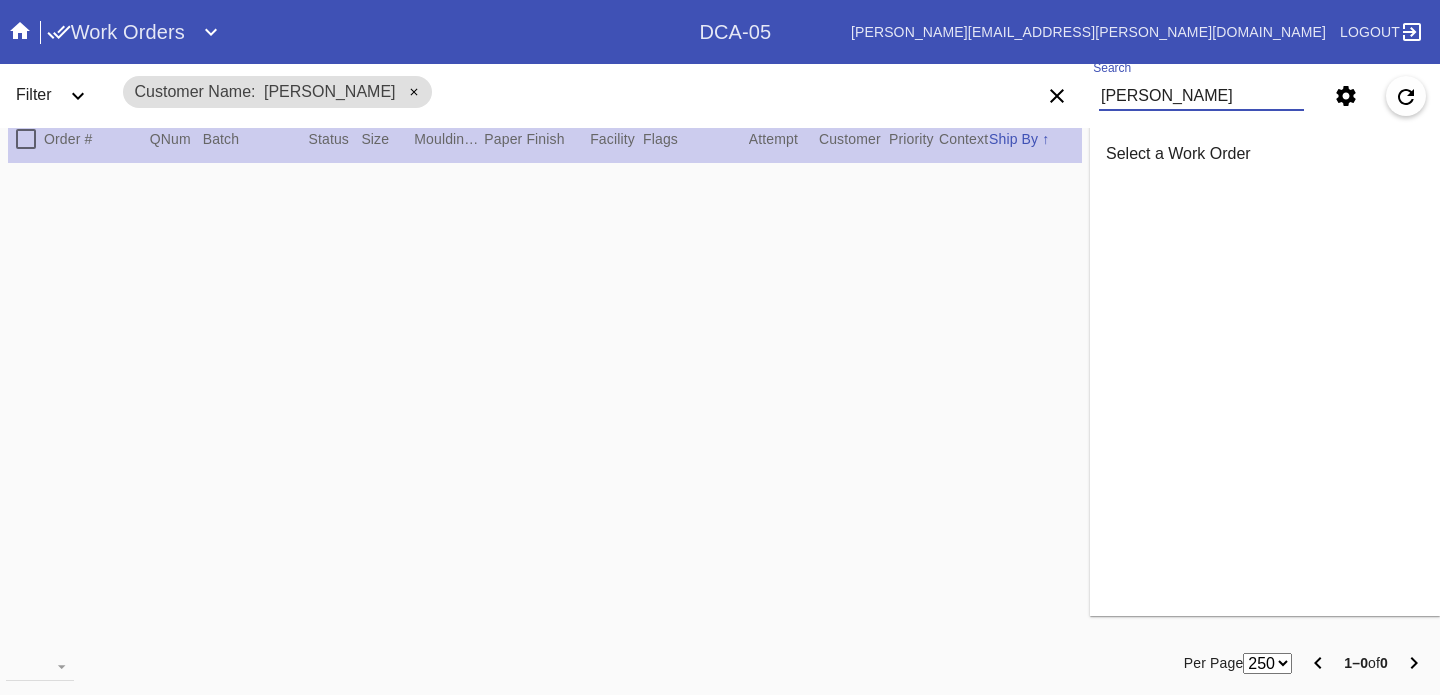 scroll, scrollTop: 0, scrollLeft: 0, axis: both 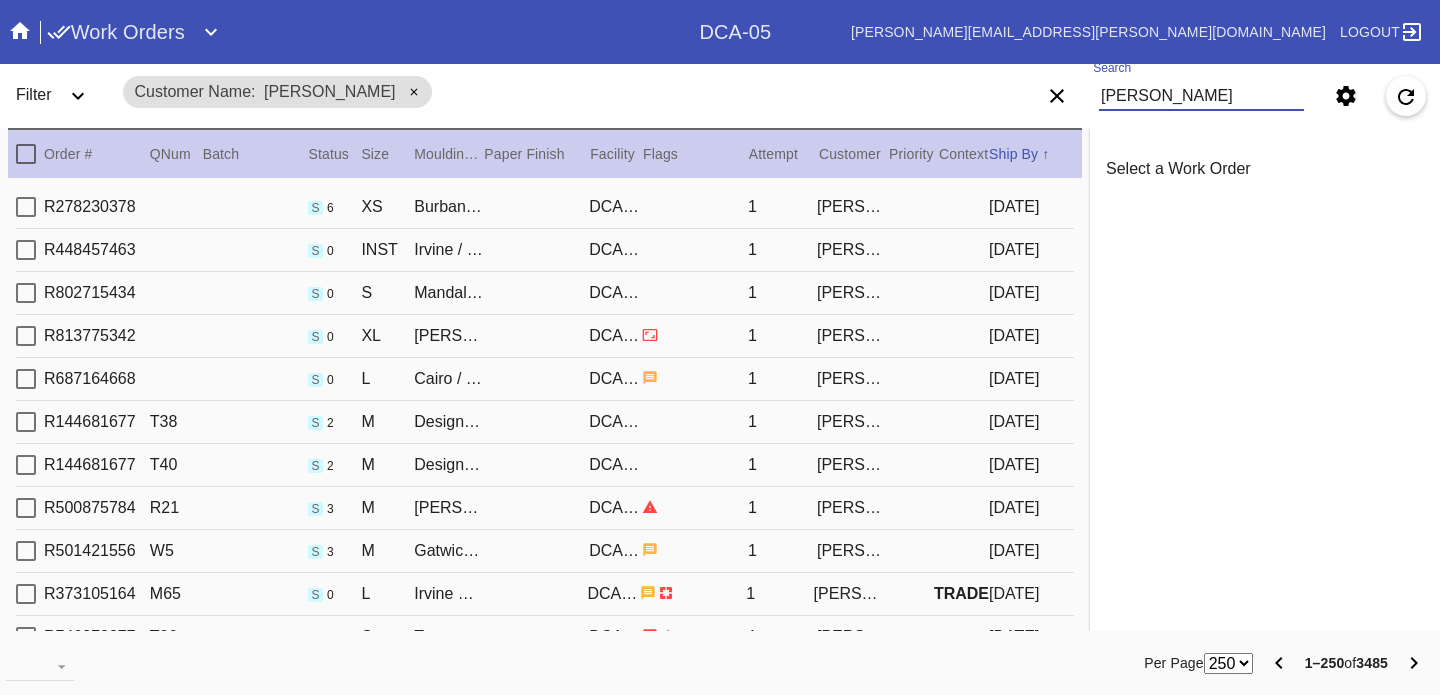 click on "[PERSON_NAME]" at bounding box center (1201, 96) 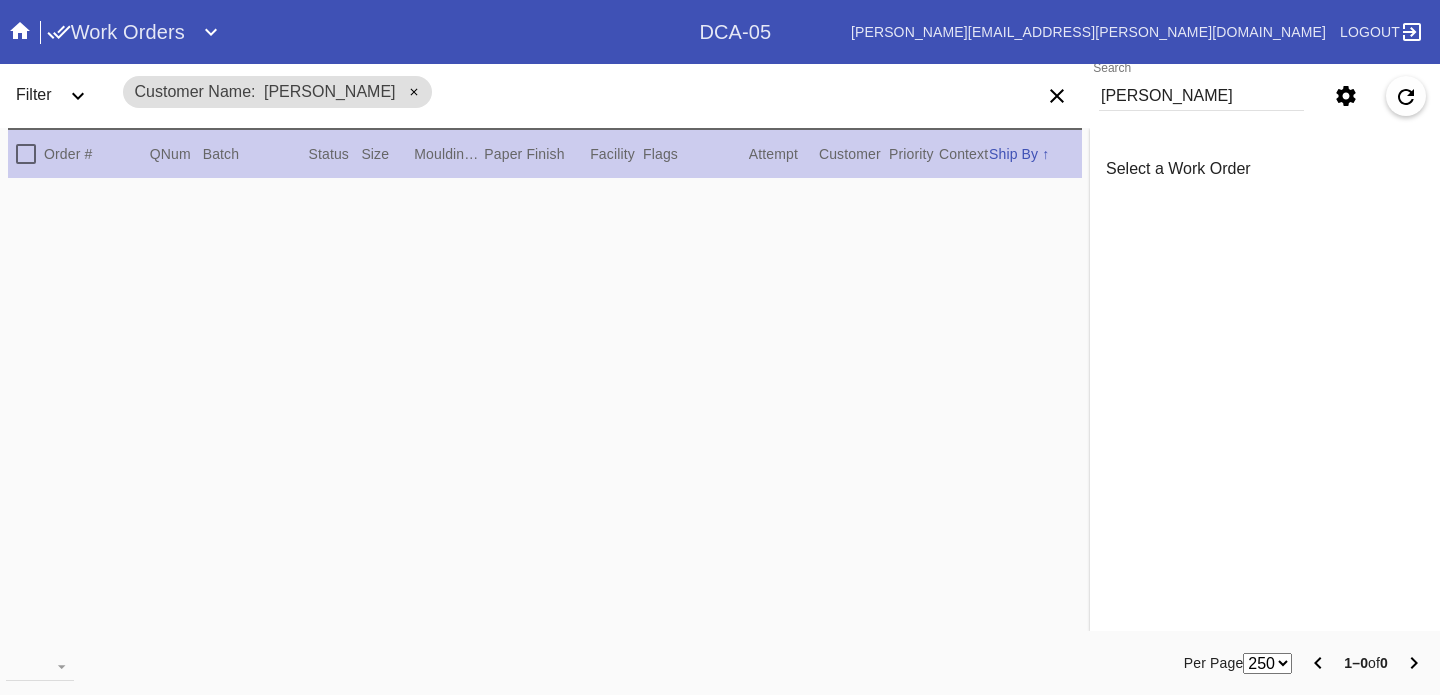click 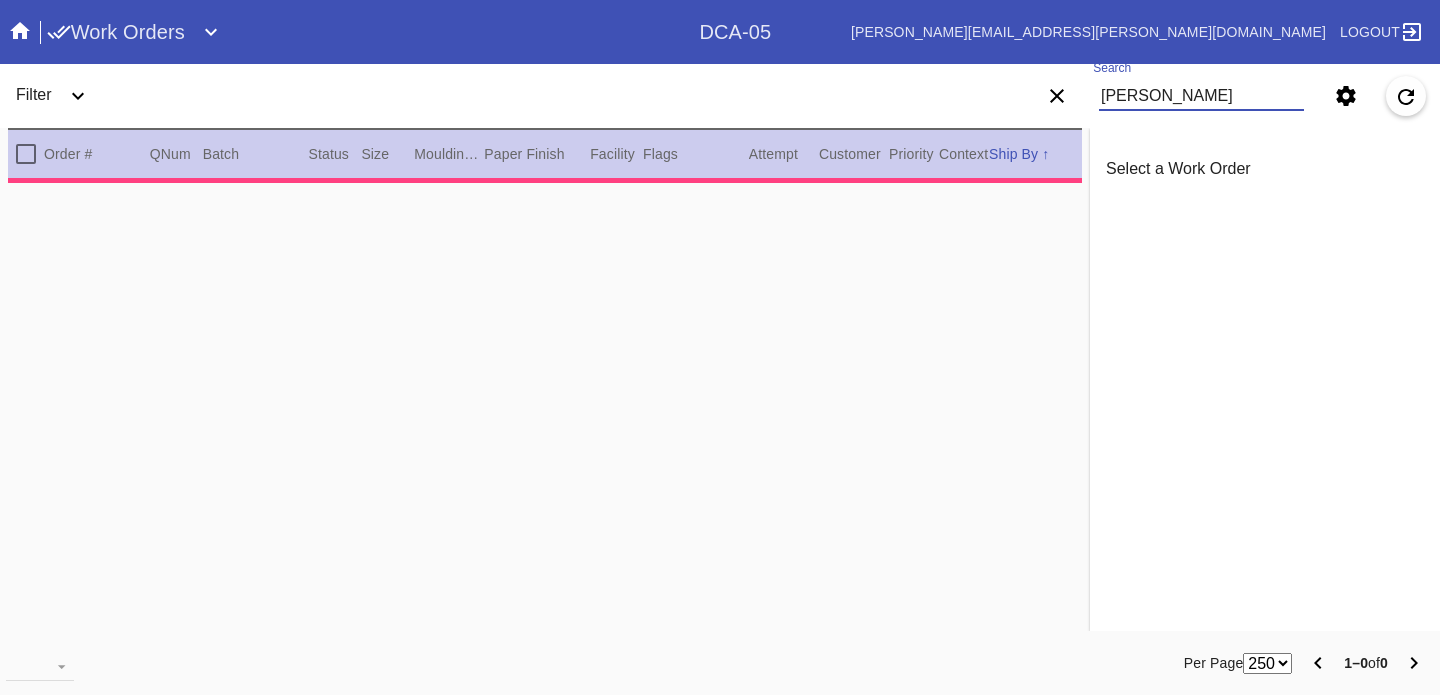 click on "[PERSON_NAME]" at bounding box center (1201, 96) 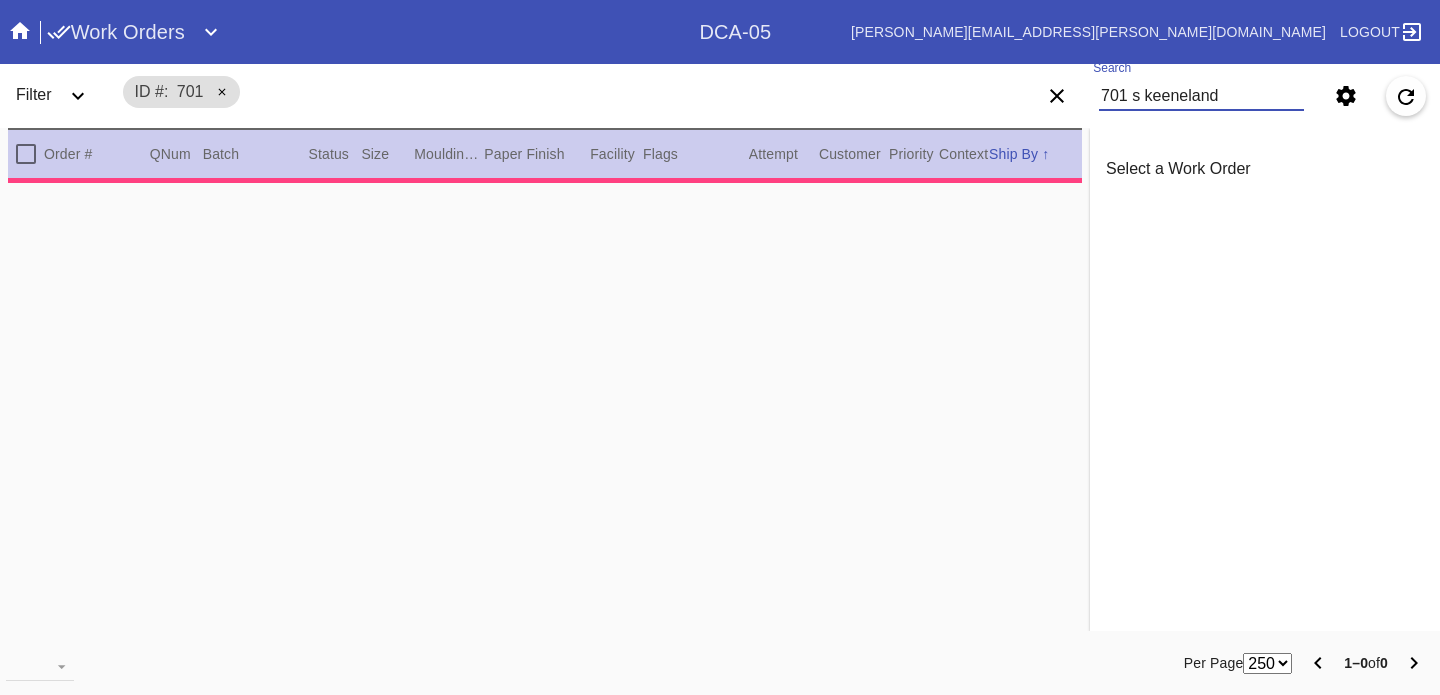 type on "701 s keeneland" 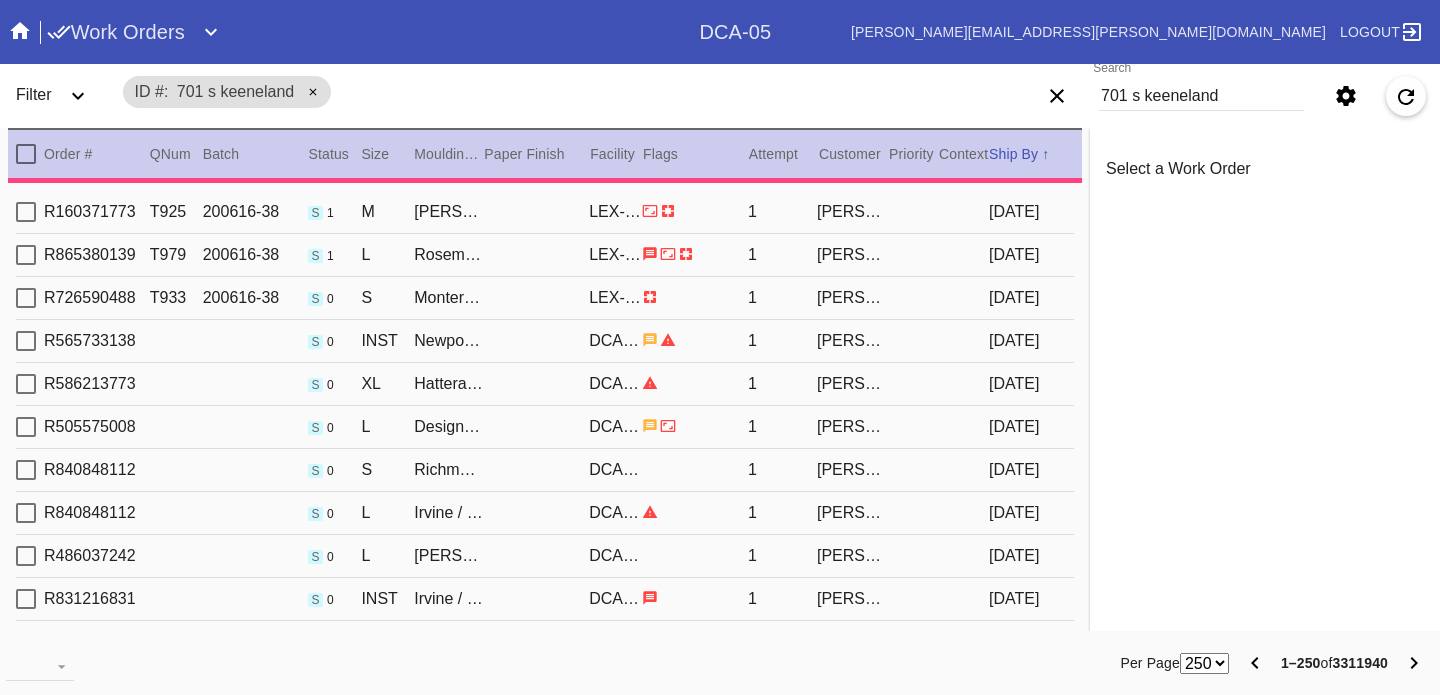 type on "0.0" 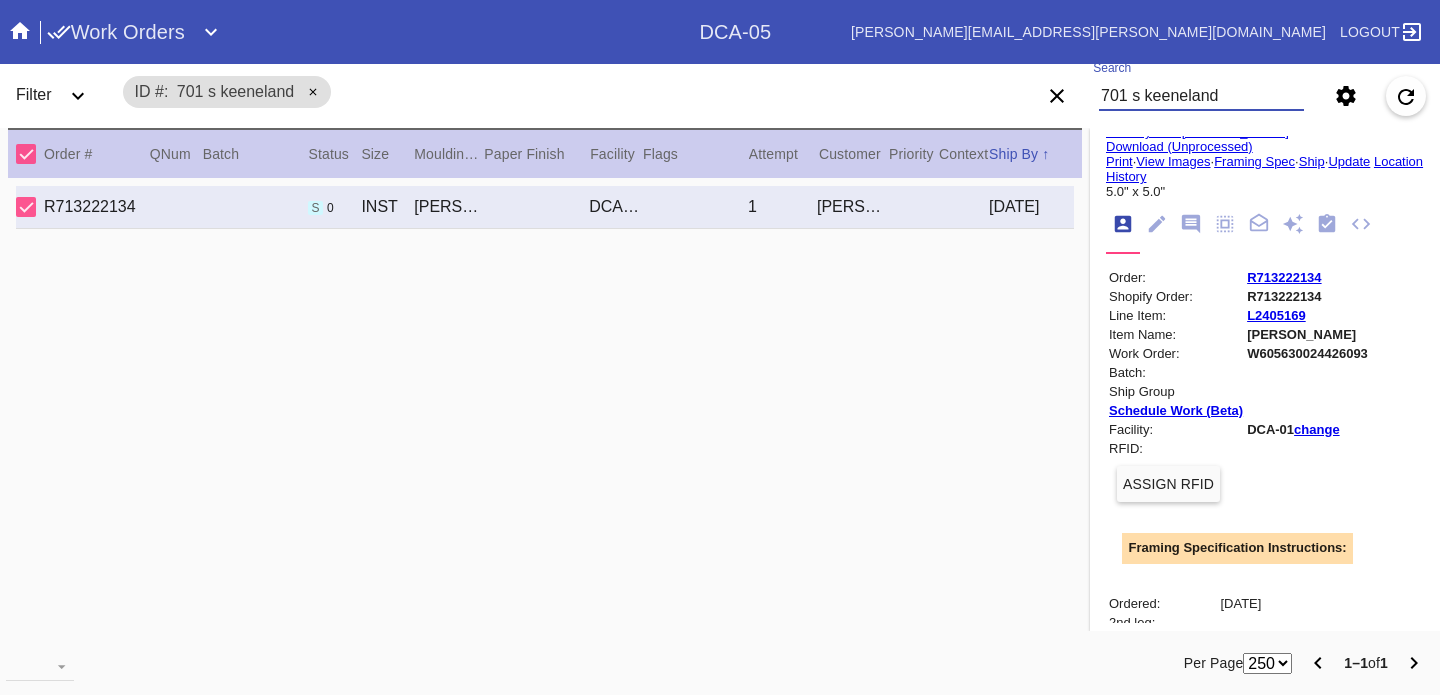 scroll, scrollTop: 549, scrollLeft: 0, axis: vertical 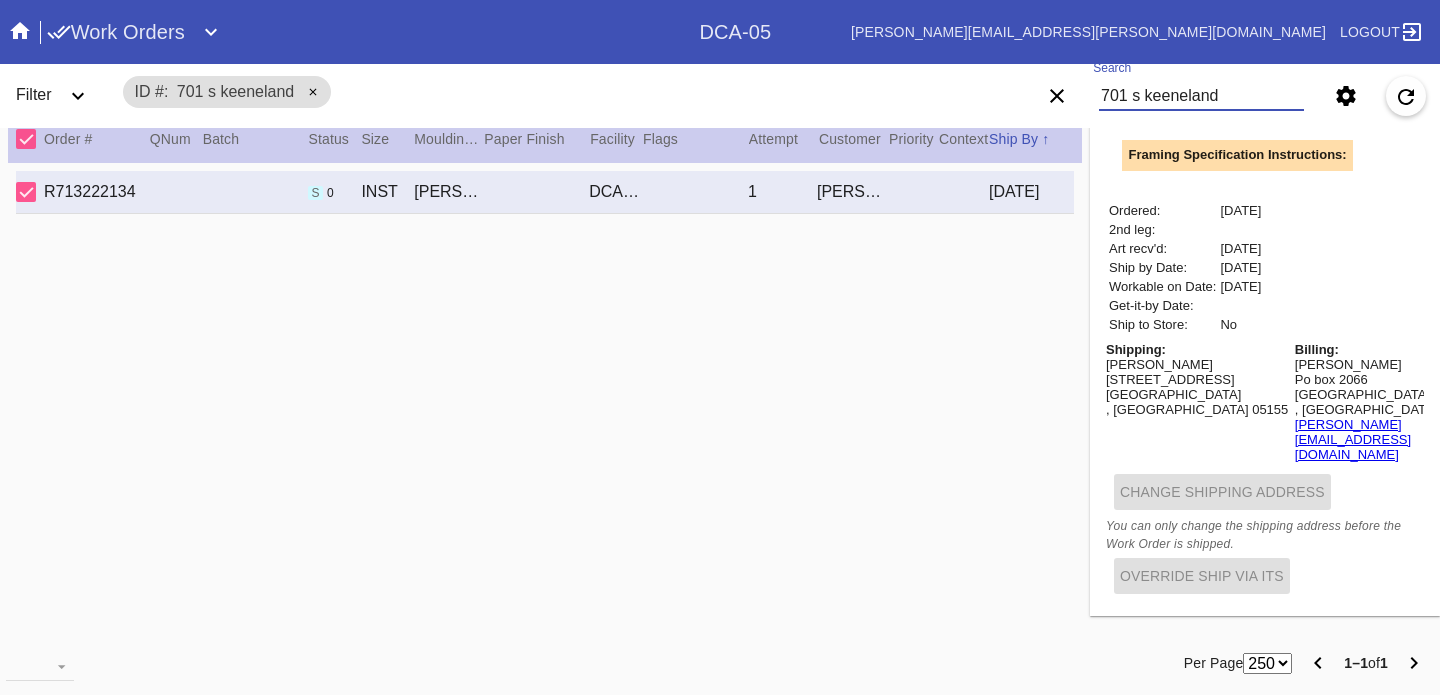 click on "701 s keeneland" at bounding box center [1201, 96] 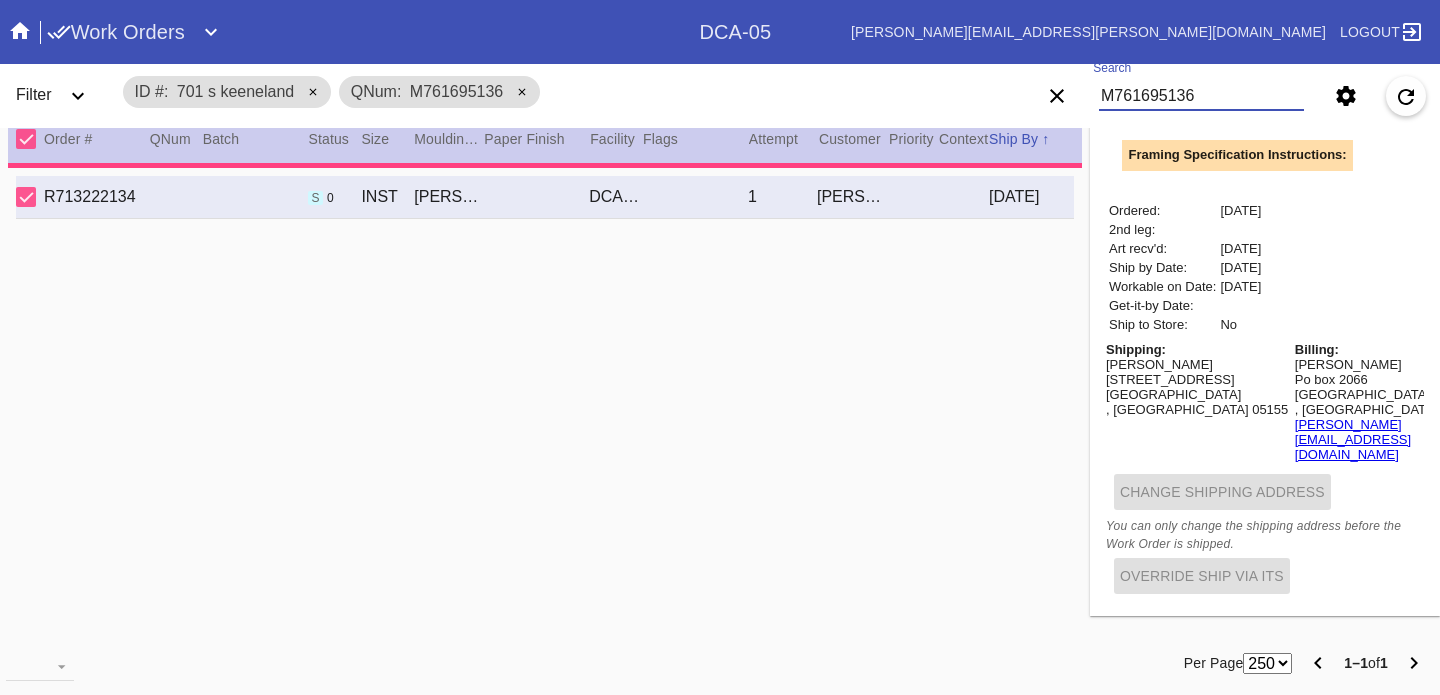 scroll, scrollTop: 0, scrollLeft: 0, axis: both 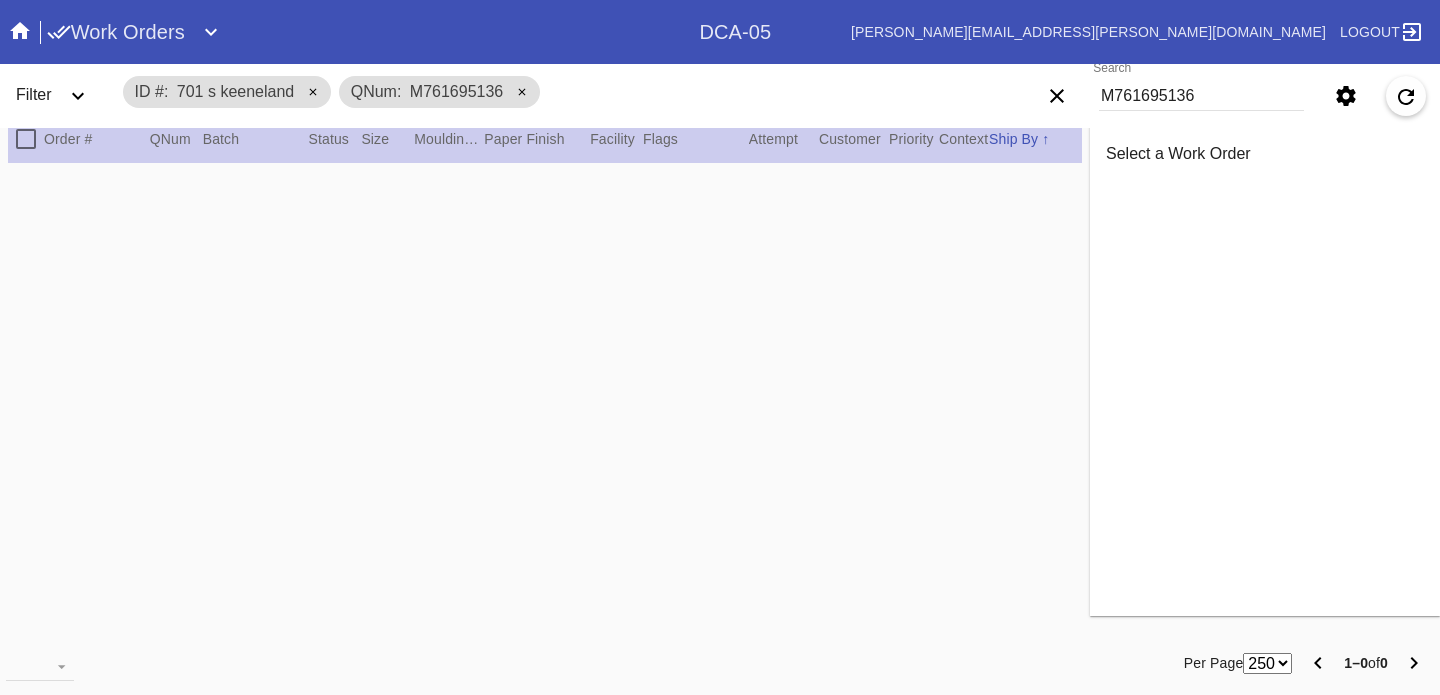 click 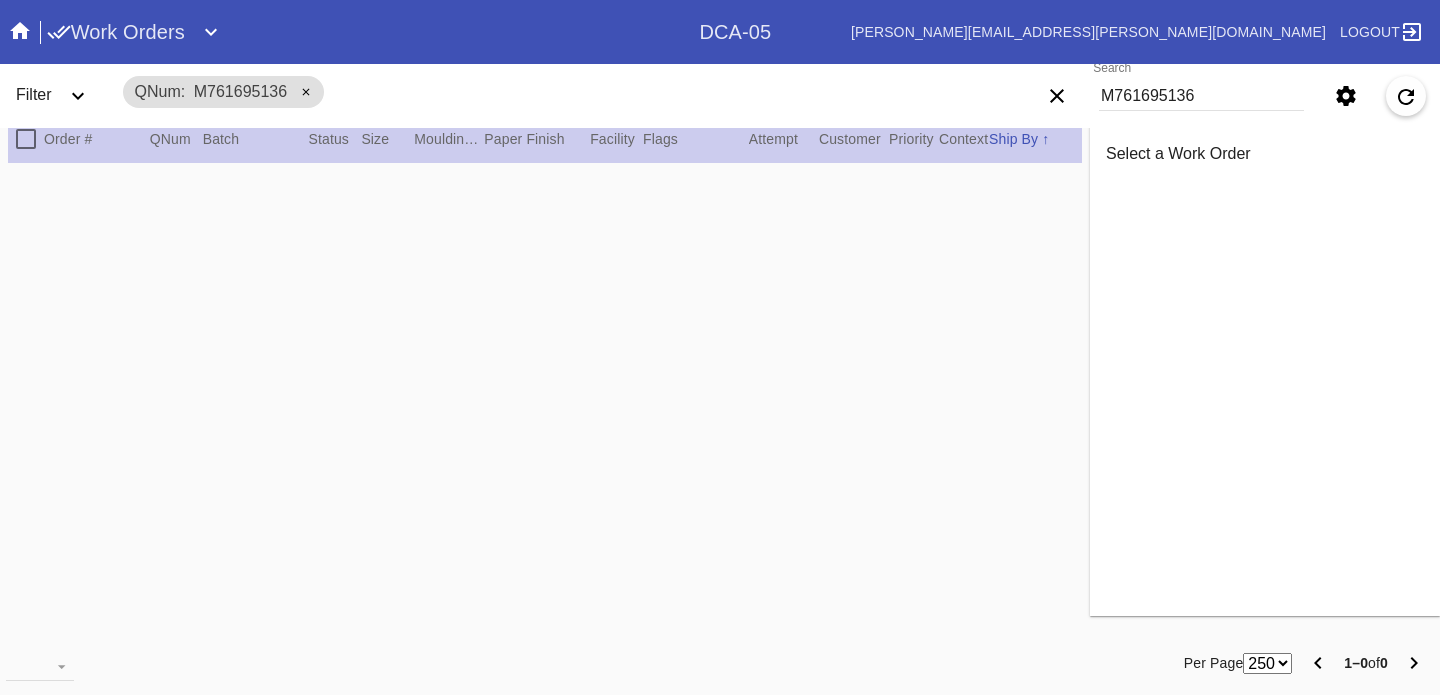 click on "M761695136" at bounding box center (1201, 96) 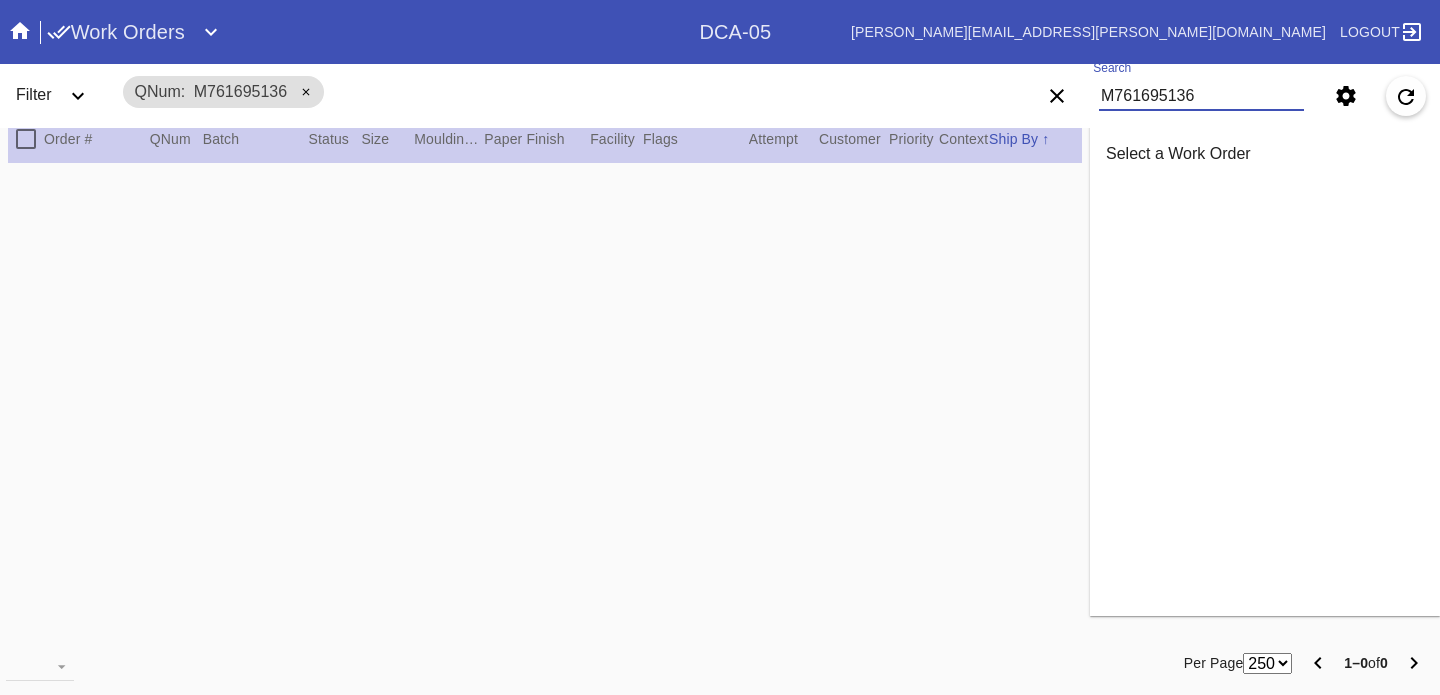 click on "M761695136" at bounding box center [1201, 96] 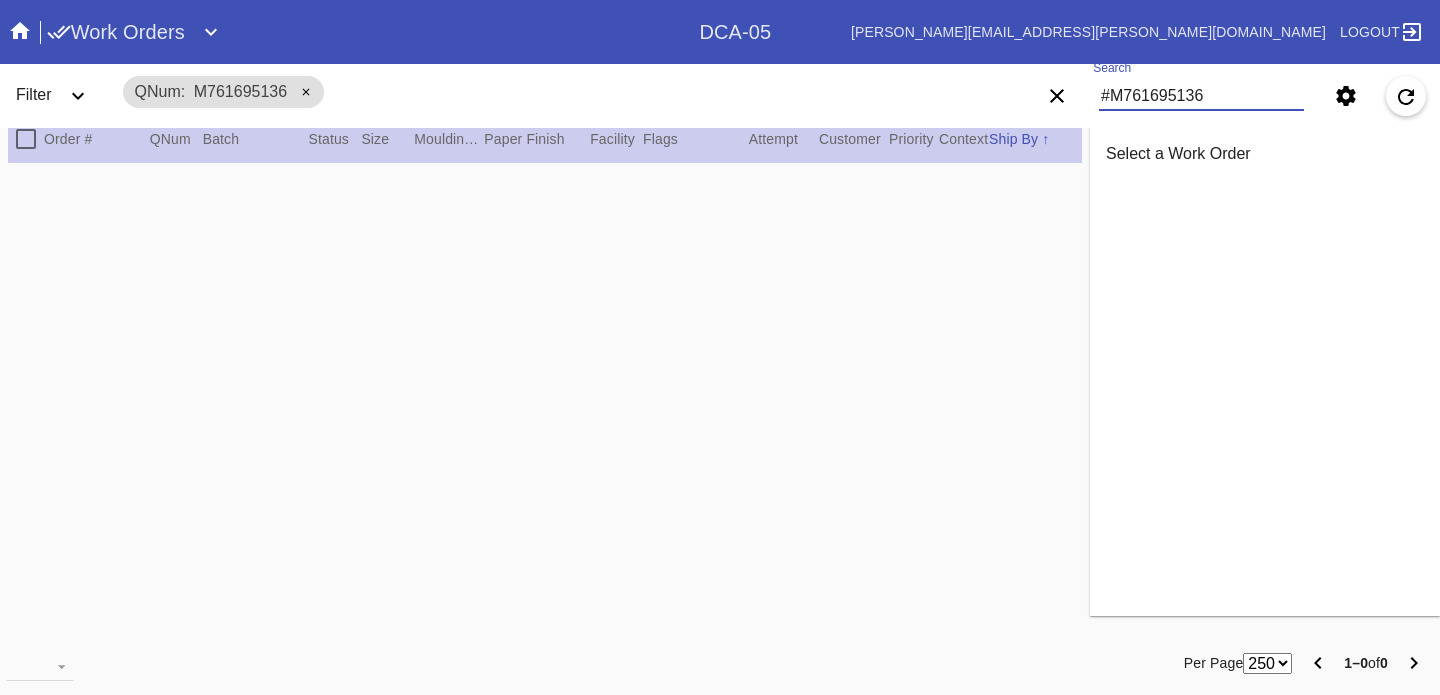 type on "#M761695136" 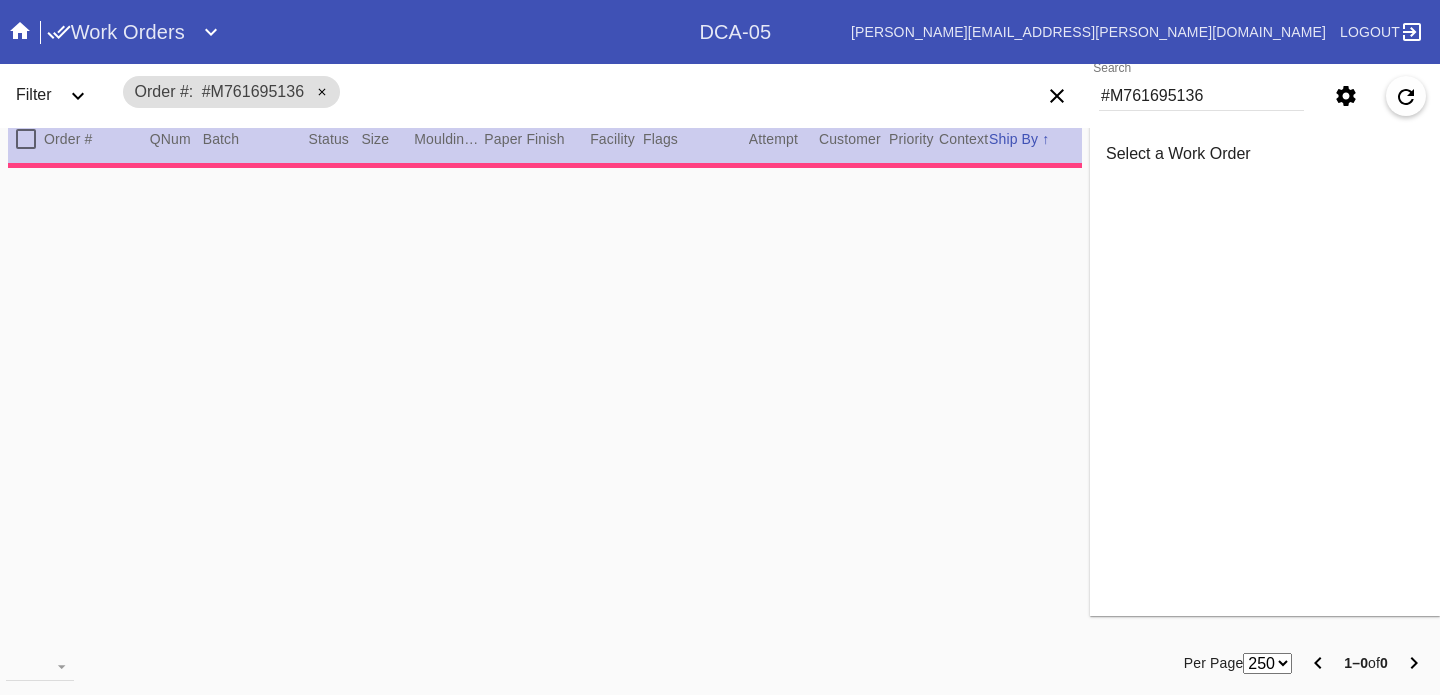 click on "Select a Work Order Print  ·  View Images  ·  Framing Spec  ·  Ship  ·  Update   Location History " x "                                 Order: Line Item: Item Name: Work Order: Batch: Ship Group Schedule Work (Beta) Facility:   change RFID:
Assign RFID
Batch Batch New Batch Add to Batch Special Instructions on Order: Line Item Instructions: Processing Instructions: Work Order Instructions: Framing Specification Instructions: Ordered: 2nd leg: Art recv'd: Ship by Date: Workable on Date: Get-it-by Date: Ship to Store: No Workcell Schedule Shipping:   ,   Billing:   ,   Change Shipping Address You can only change the shipping address before the Work Order is shipped. Shipping Address set on Work Order Override Ship via ITS
Customer Selections Frame / Mat:  /  Width × Height: " × " WO Instructions (STUDIO ONLY) Frame Mat Mat Acrylic - ACRY01 Top HPO" at bounding box center (1265, 364) 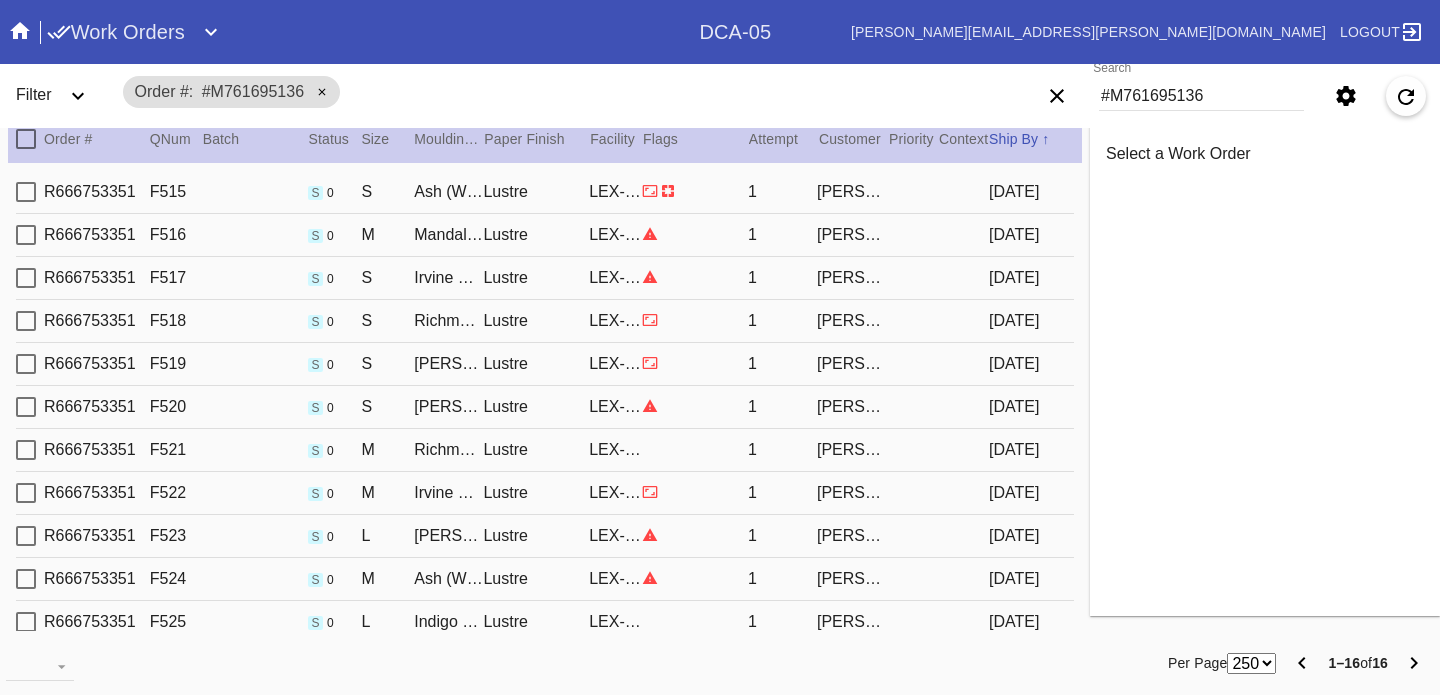 scroll, scrollTop: 0, scrollLeft: 0, axis: both 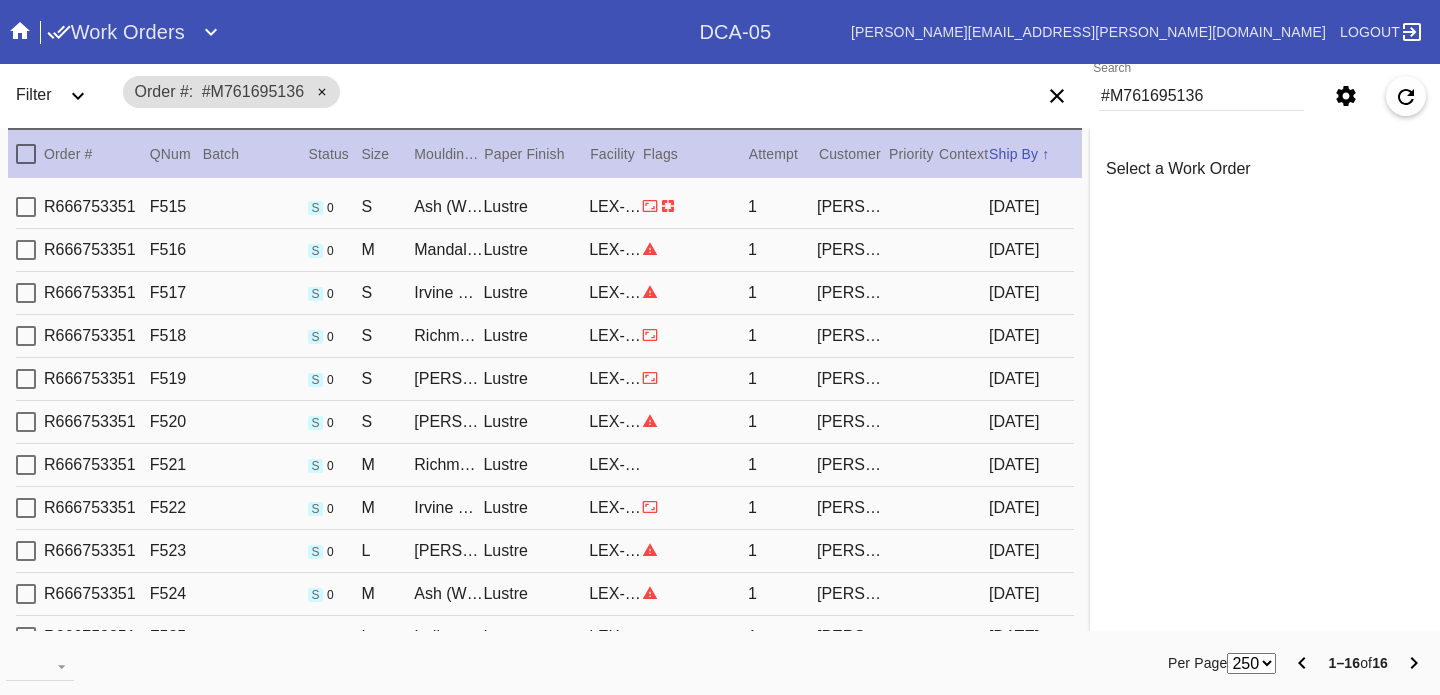 click on "R666753351 F517 s   0 S Irvine Slim / Sea Green Lustre LEX-03 1 [PERSON_NAME]
[DATE]" at bounding box center (545, 293) 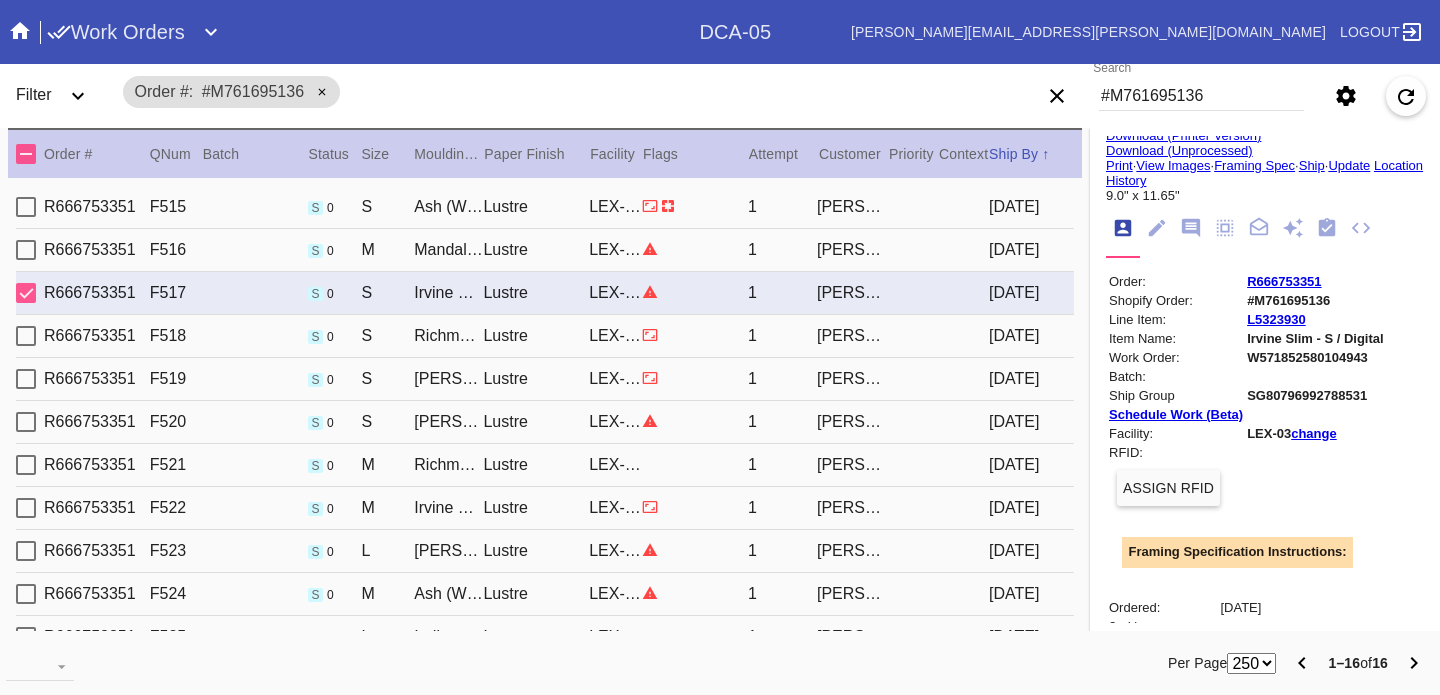 scroll, scrollTop: 169, scrollLeft: 0, axis: vertical 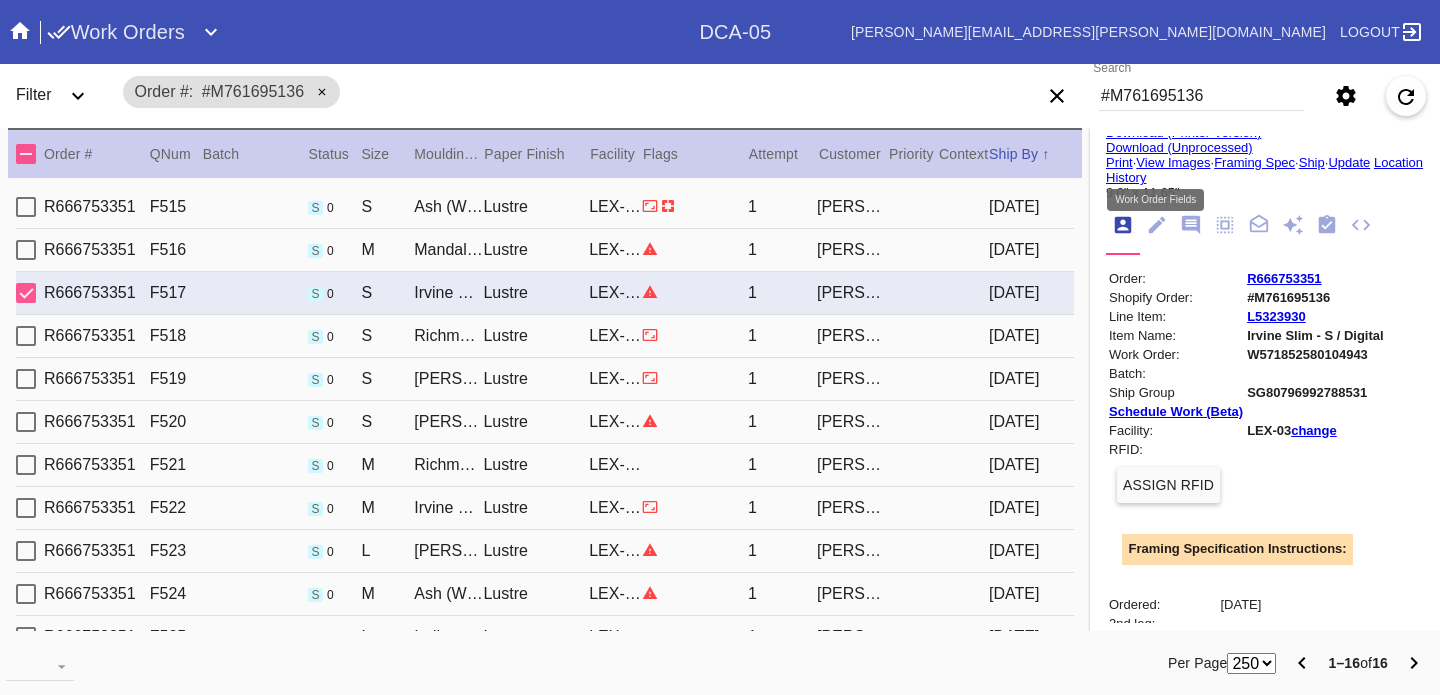 click 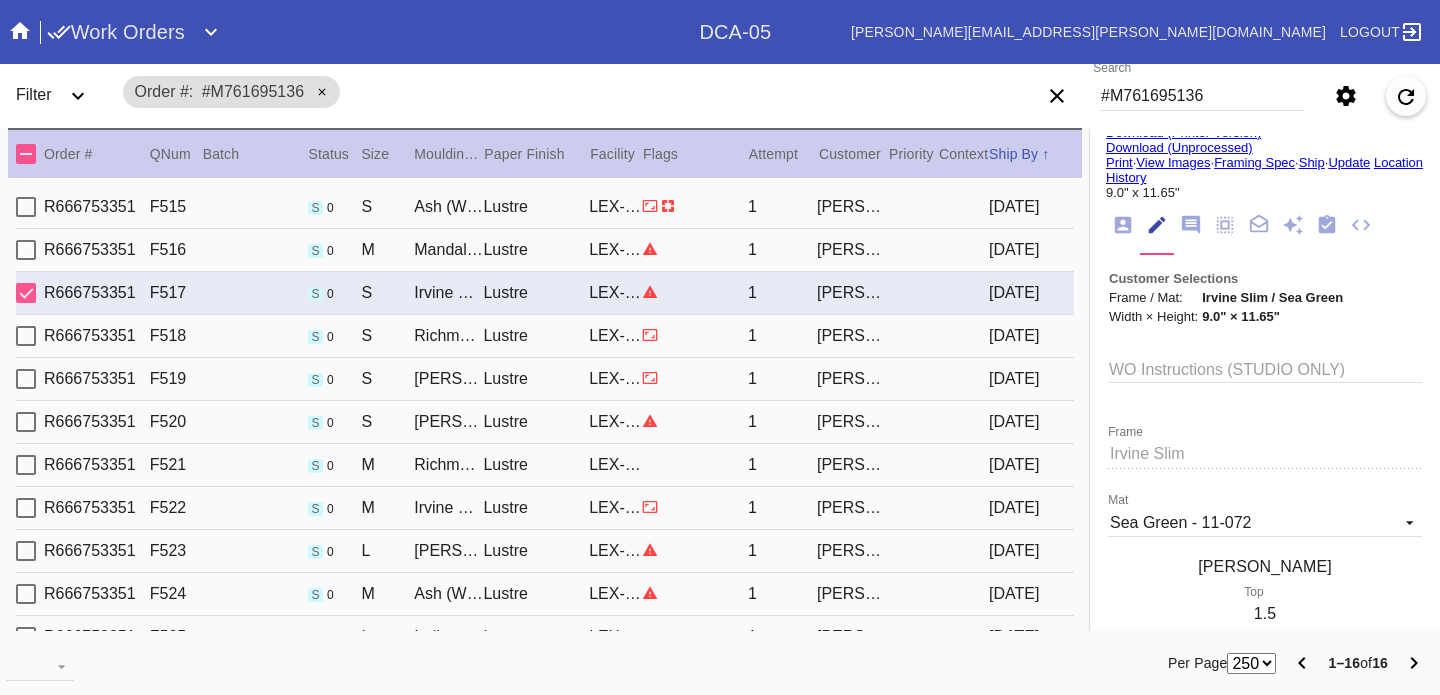 click on "9.0" × 11.65"" at bounding box center [1241, 316] 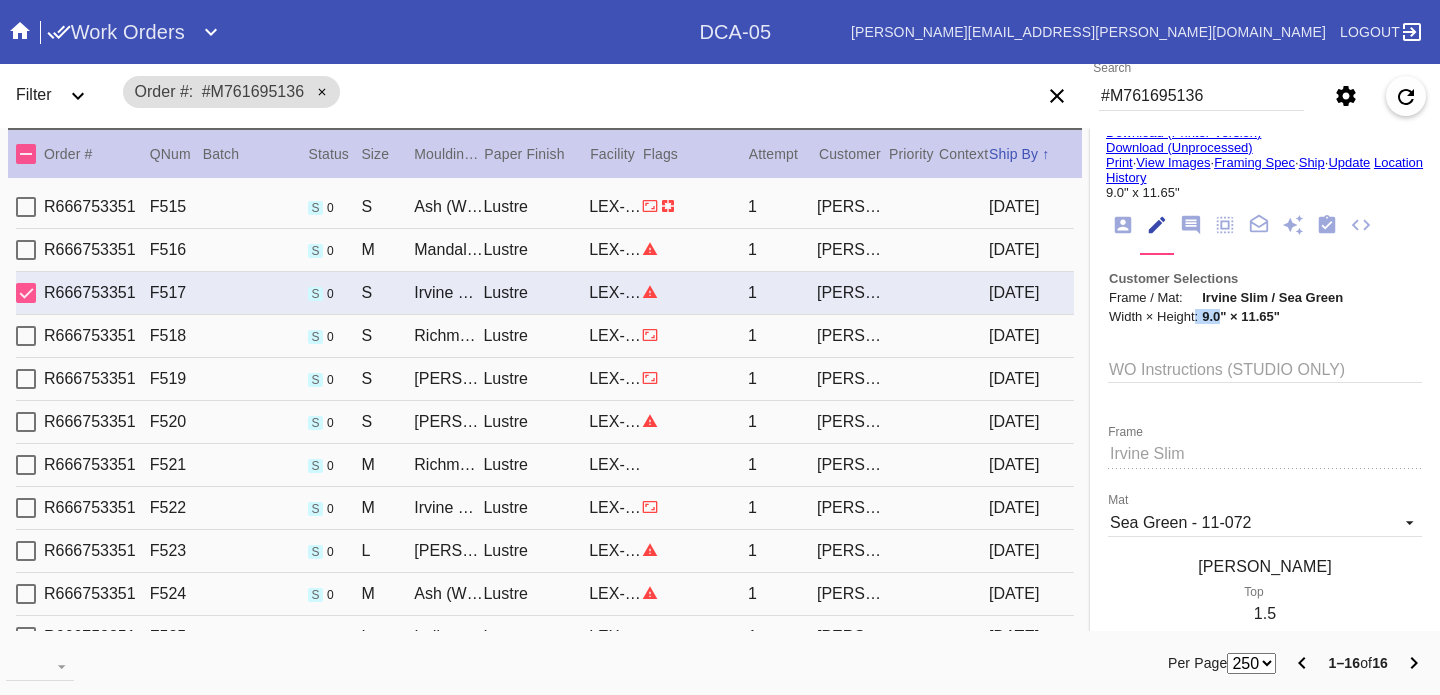 drag, startPoint x: 1195, startPoint y: 322, endPoint x: 1226, endPoint y: 323, distance: 31.016125 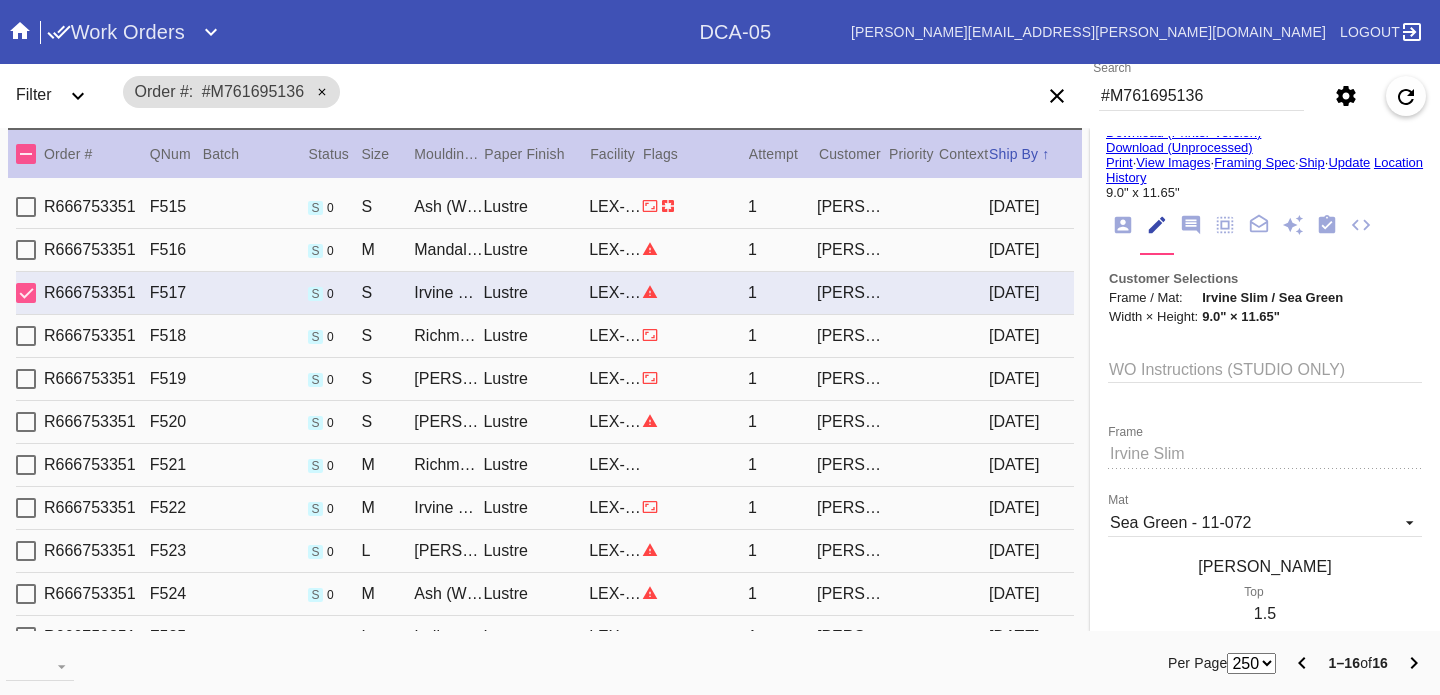 click on "9.0" × 11.65"" at bounding box center [1241, 316] 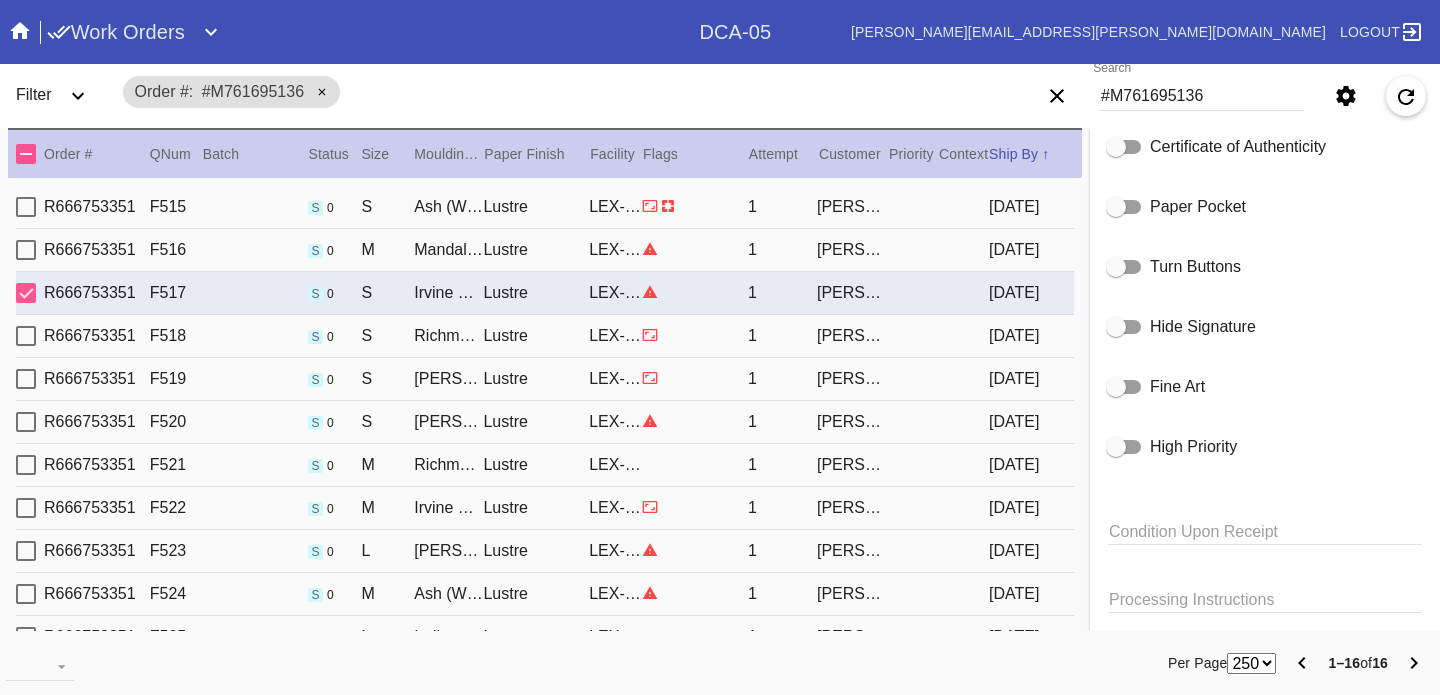 scroll, scrollTop: 1313, scrollLeft: 0, axis: vertical 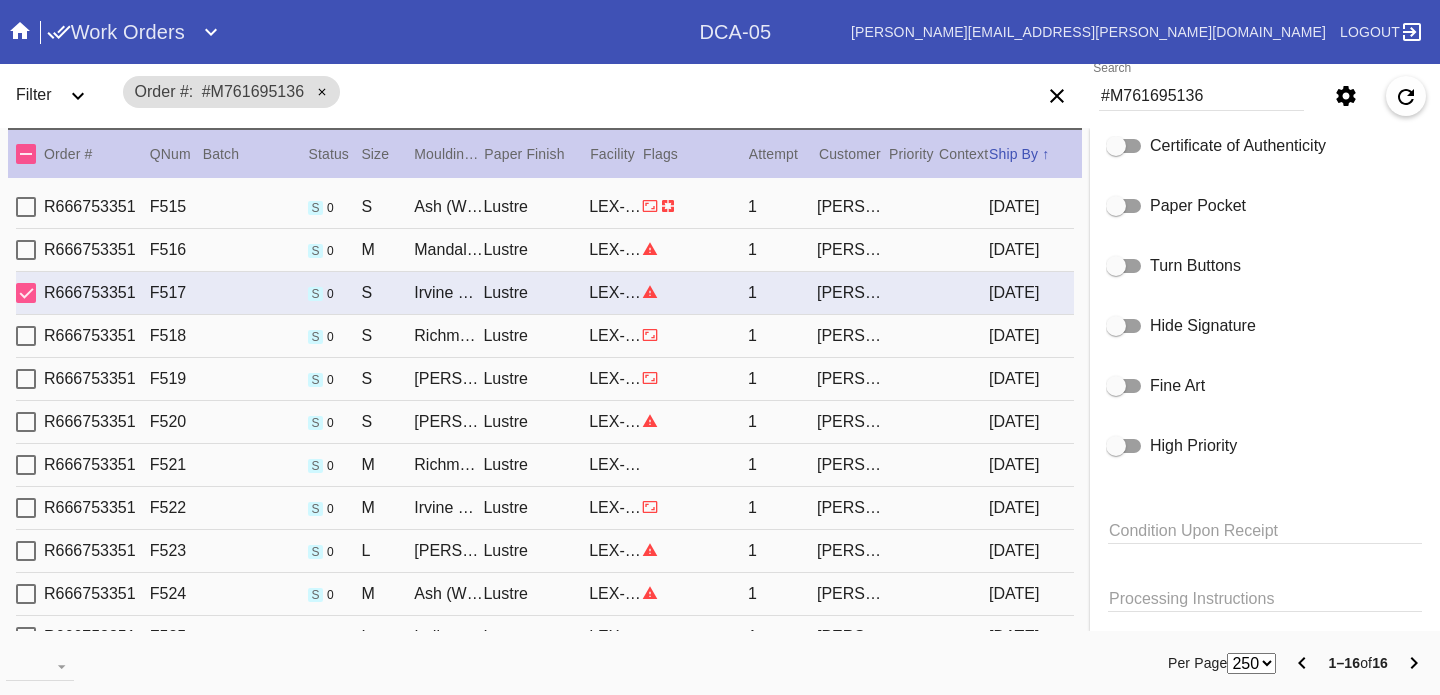 click on "Mandalay / Sea Green" at bounding box center (448, 250) 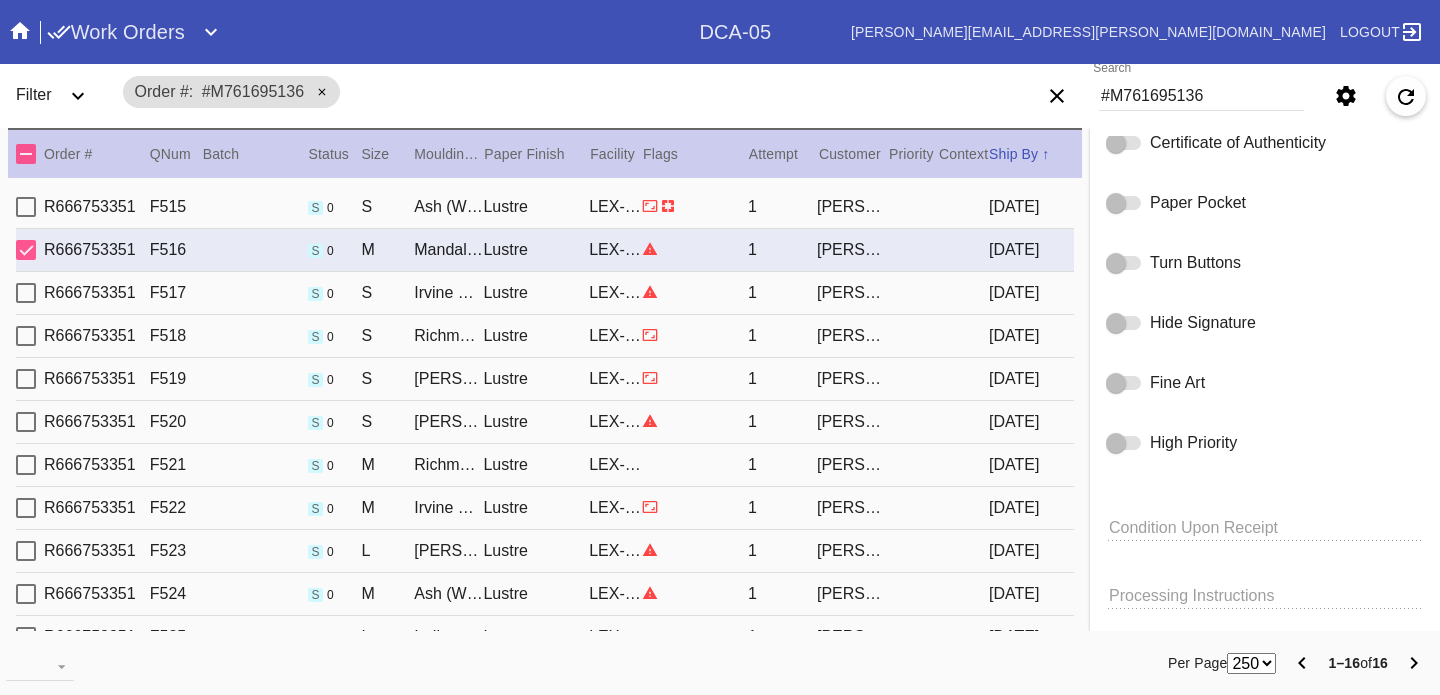 scroll, scrollTop: 1316, scrollLeft: 0, axis: vertical 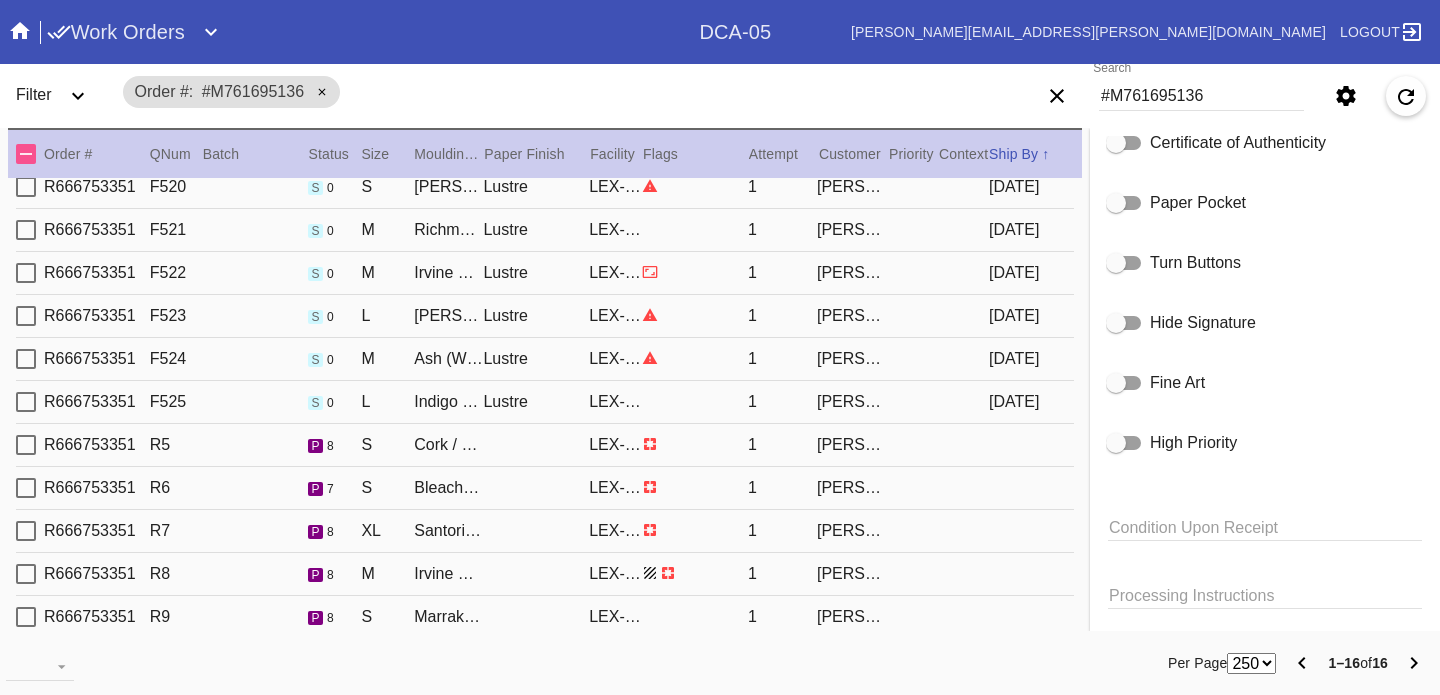 click at bounding box center [695, 487] 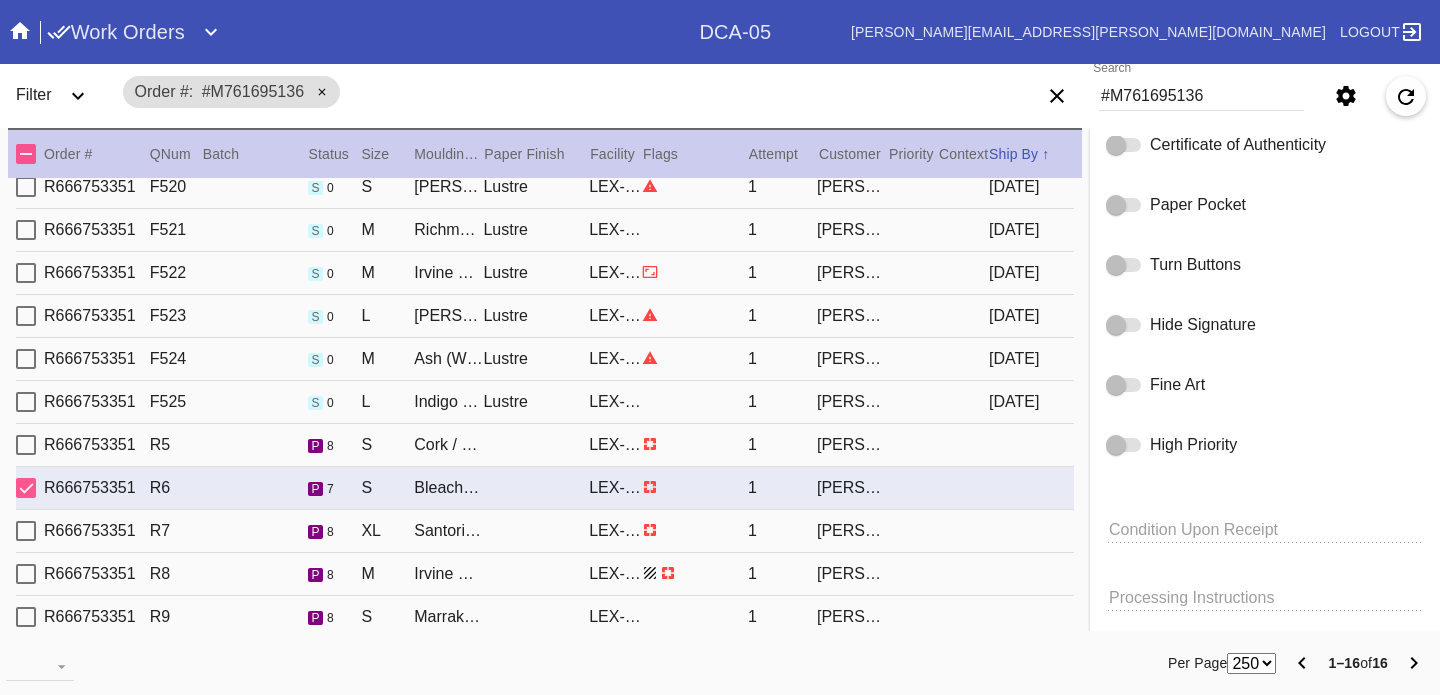 scroll, scrollTop: 1216, scrollLeft: 0, axis: vertical 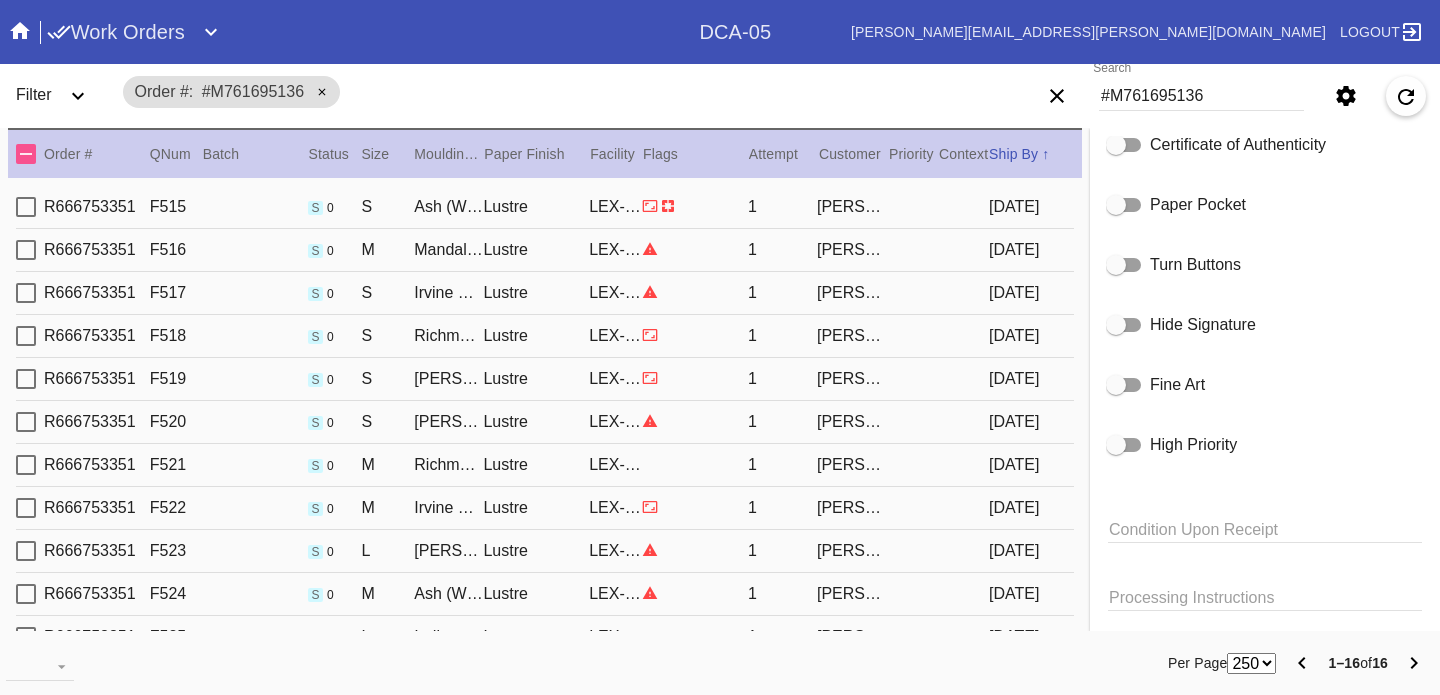 click on "R666753351 F522 s   0 M Irvine Slim / No Mat Lustre LEX-03 1 [PERSON_NAME]
[DATE]" at bounding box center [545, 508] 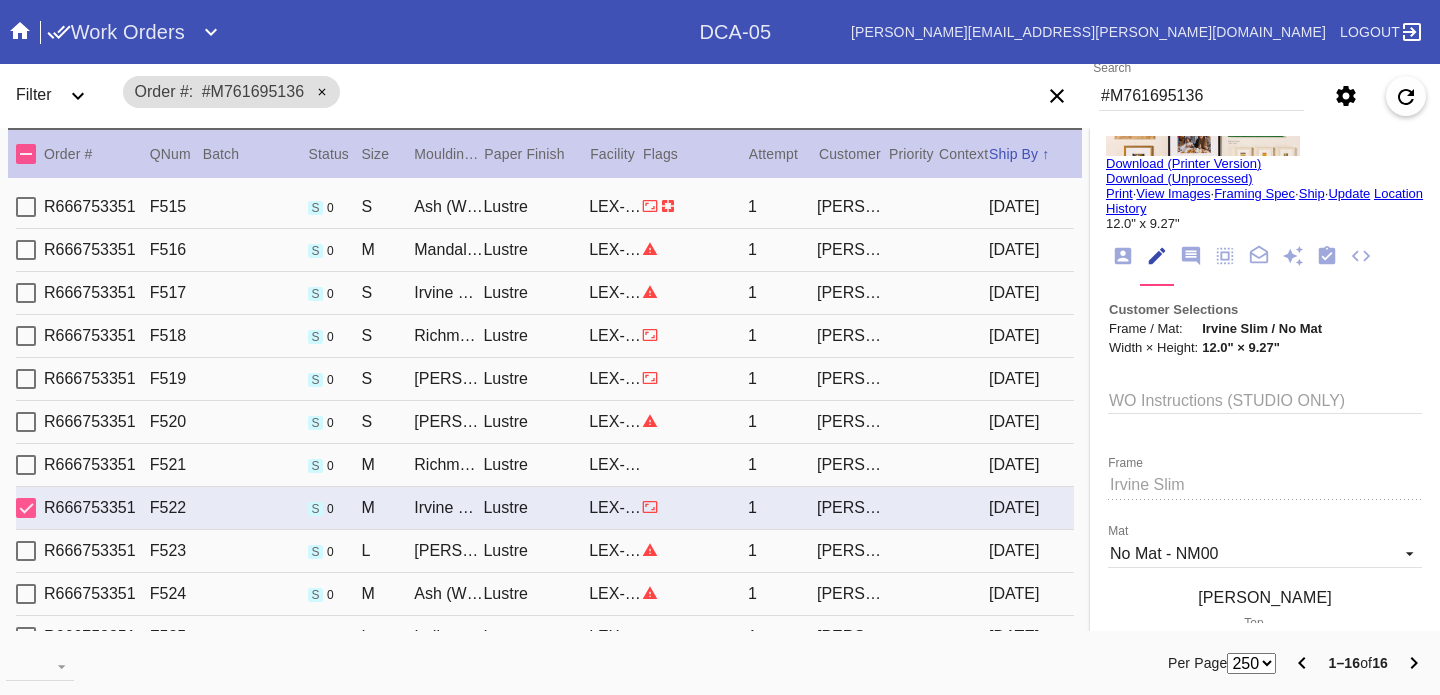 scroll, scrollTop: 143, scrollLeft: 0, axis: vertical 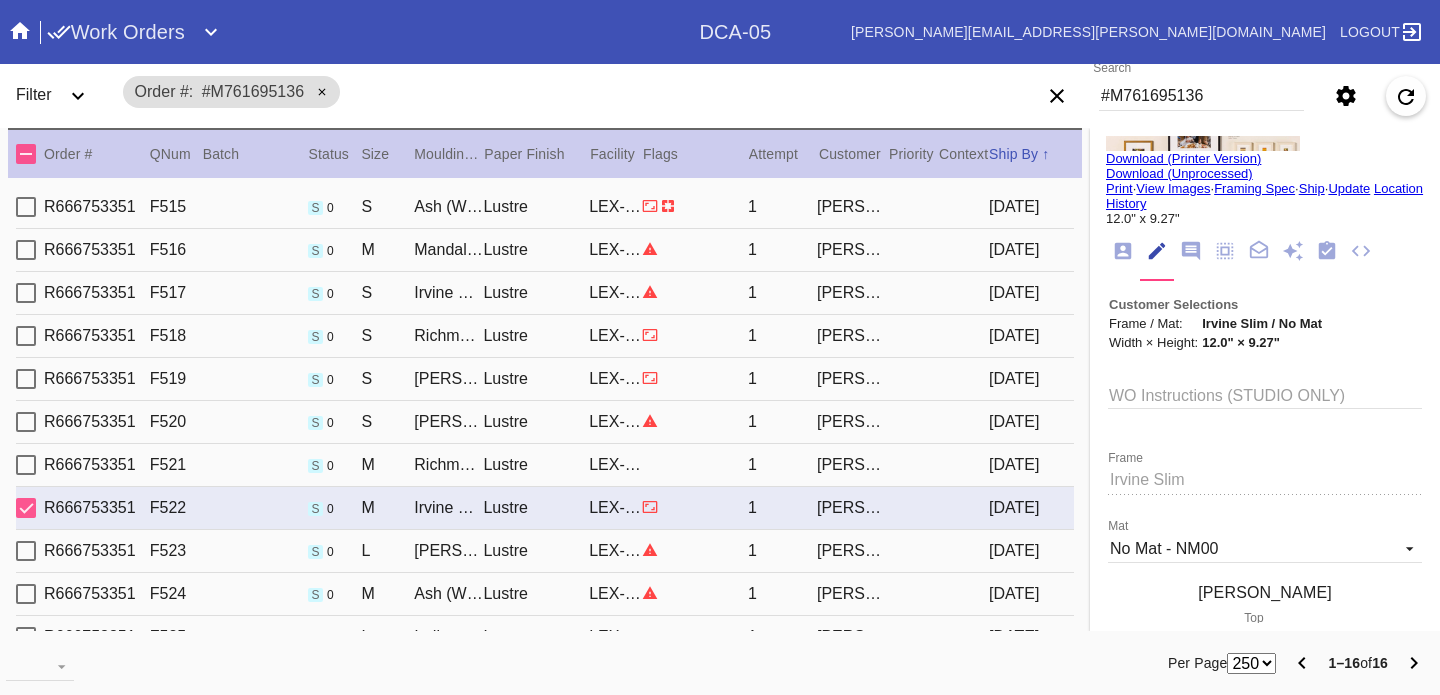 click on "12.0" × 9.27"" at bounding box center [1241, 342] 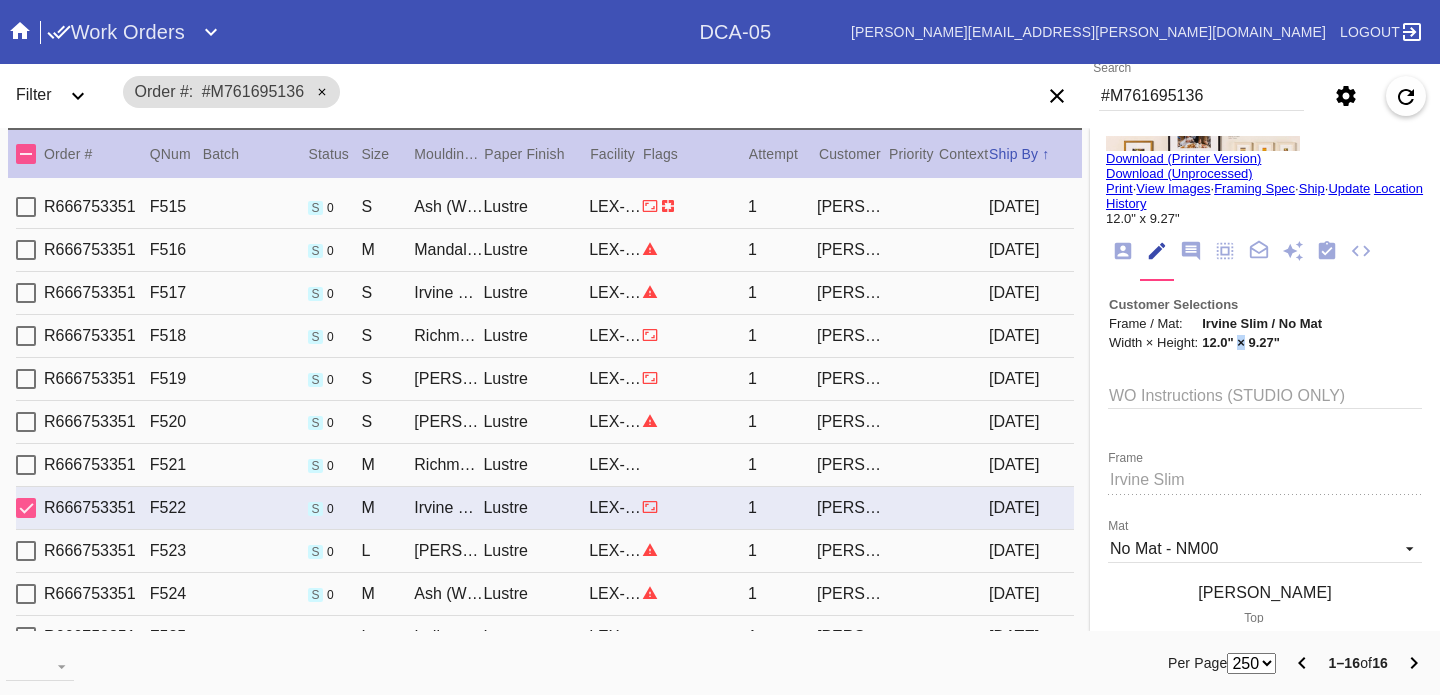 click on "12.0" × 9.27"" at bounding box center (1241, 342) 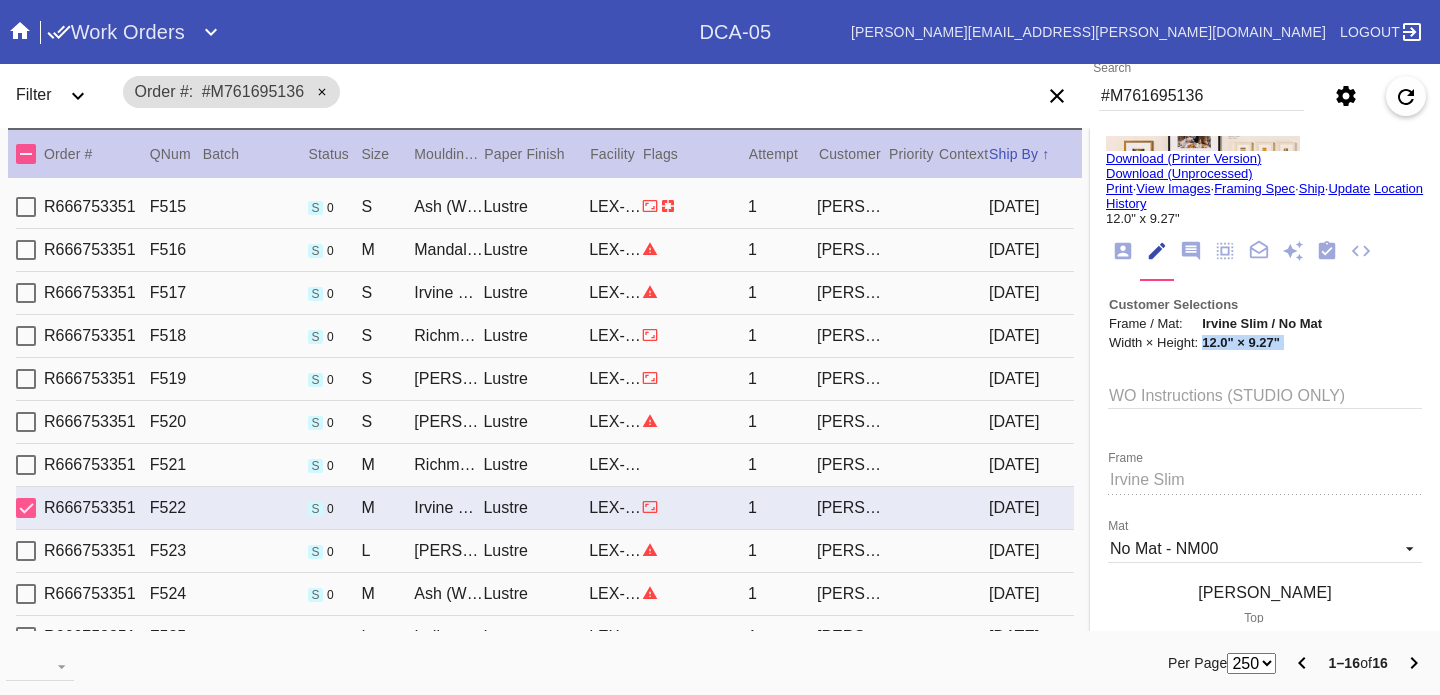 click on "12.0" × 9.27"" at bounding box center [1241, 342] 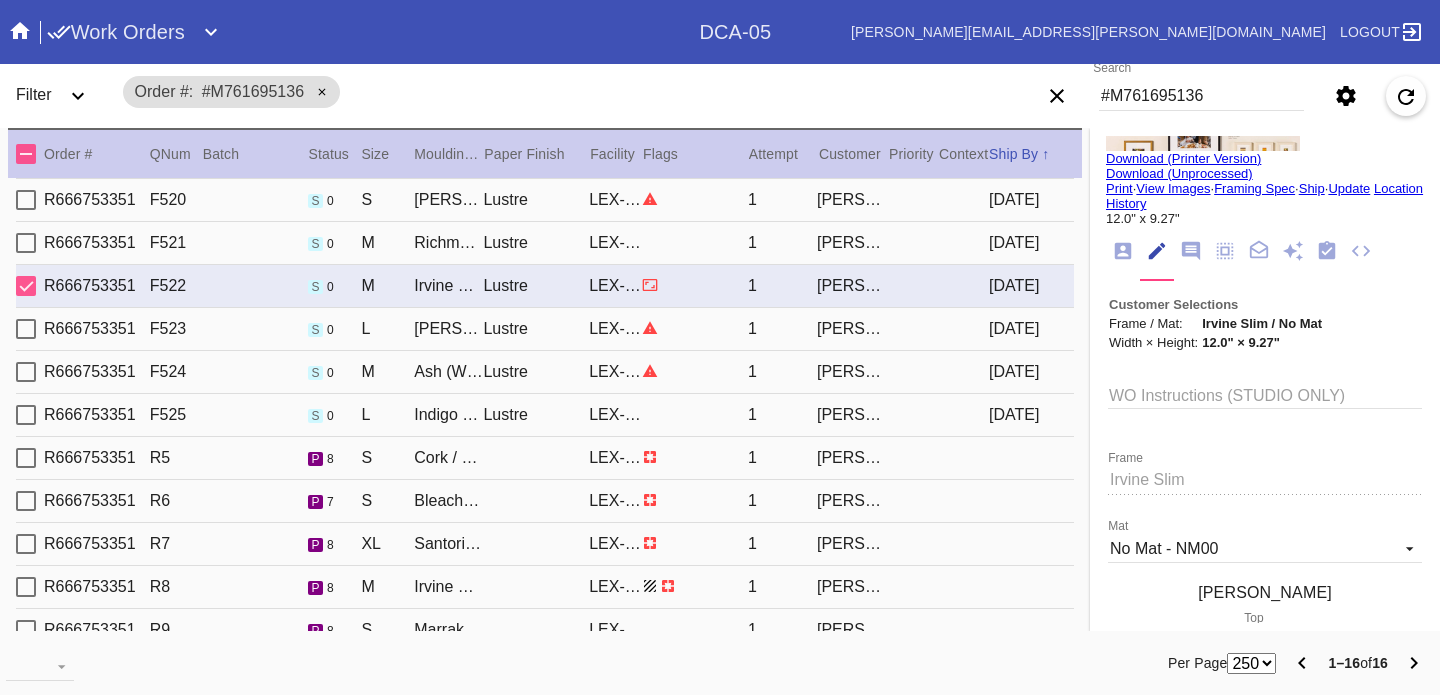 scroll, scrollTop: 251, scrollLeft: 0, axis: vertical 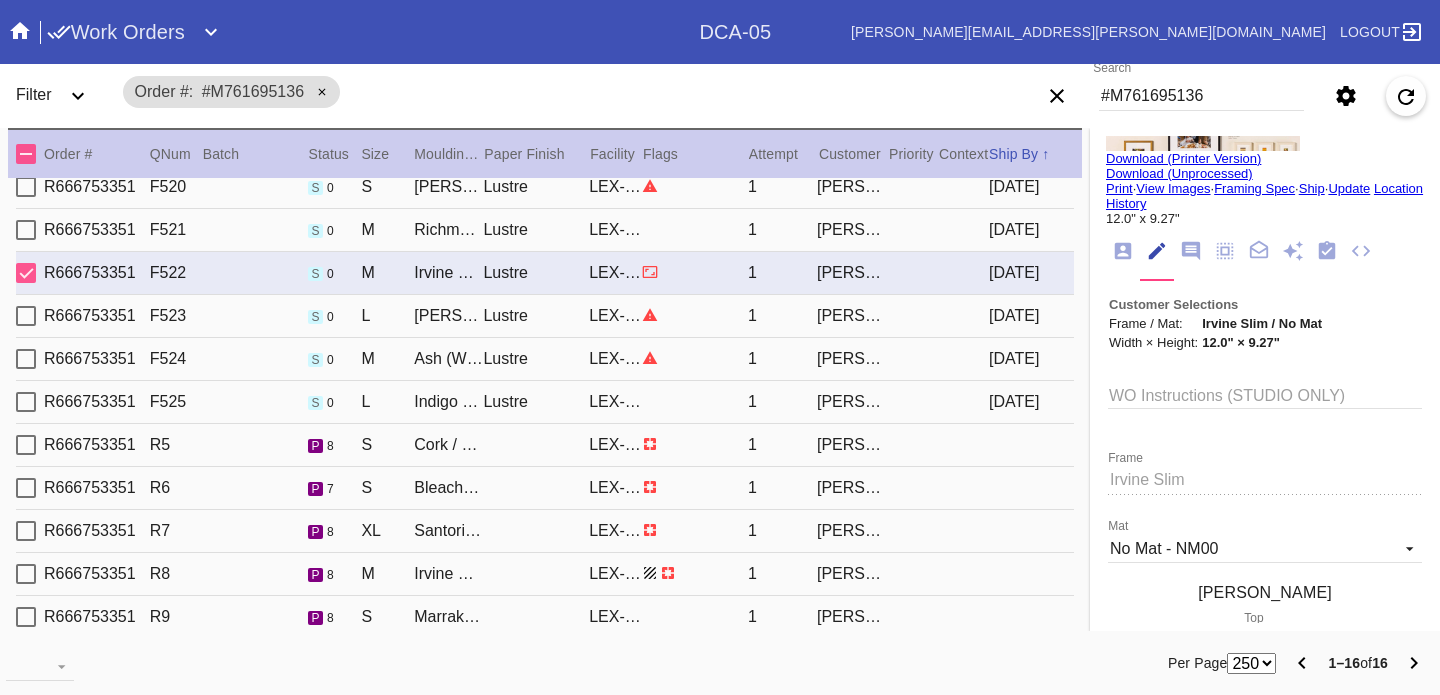 click on "[PERSON_NAME]" at bounding box center [851, 445] 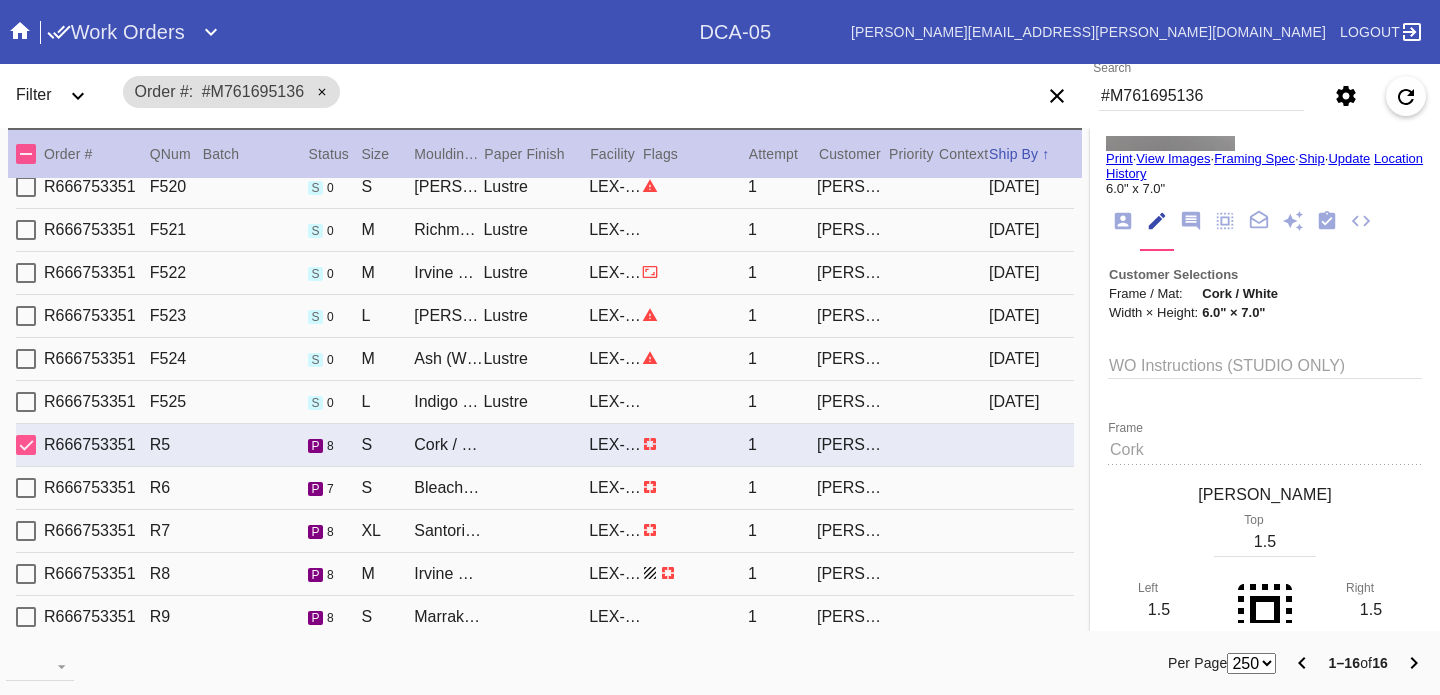click on "Cork / White" at bounding box center [1240, 293] 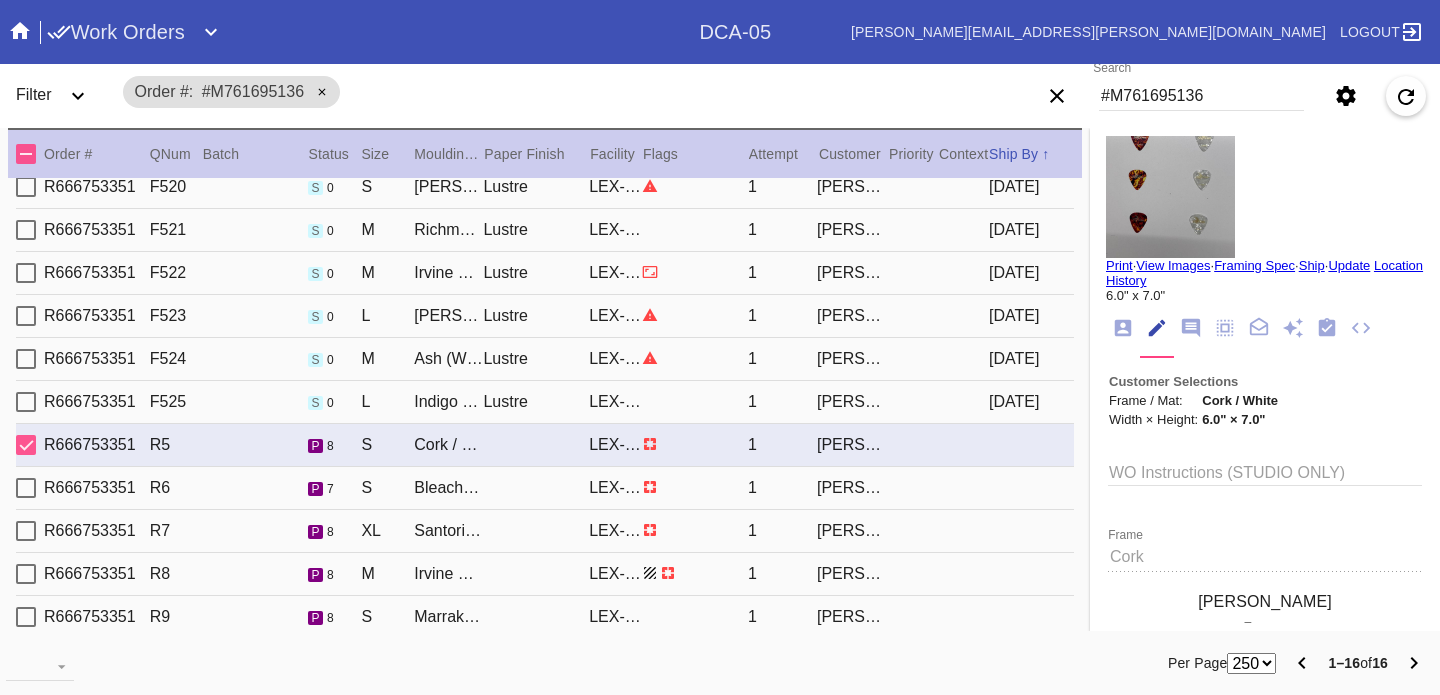 scroll, scrollTop: 0, scrollLeft: 0, axis: both 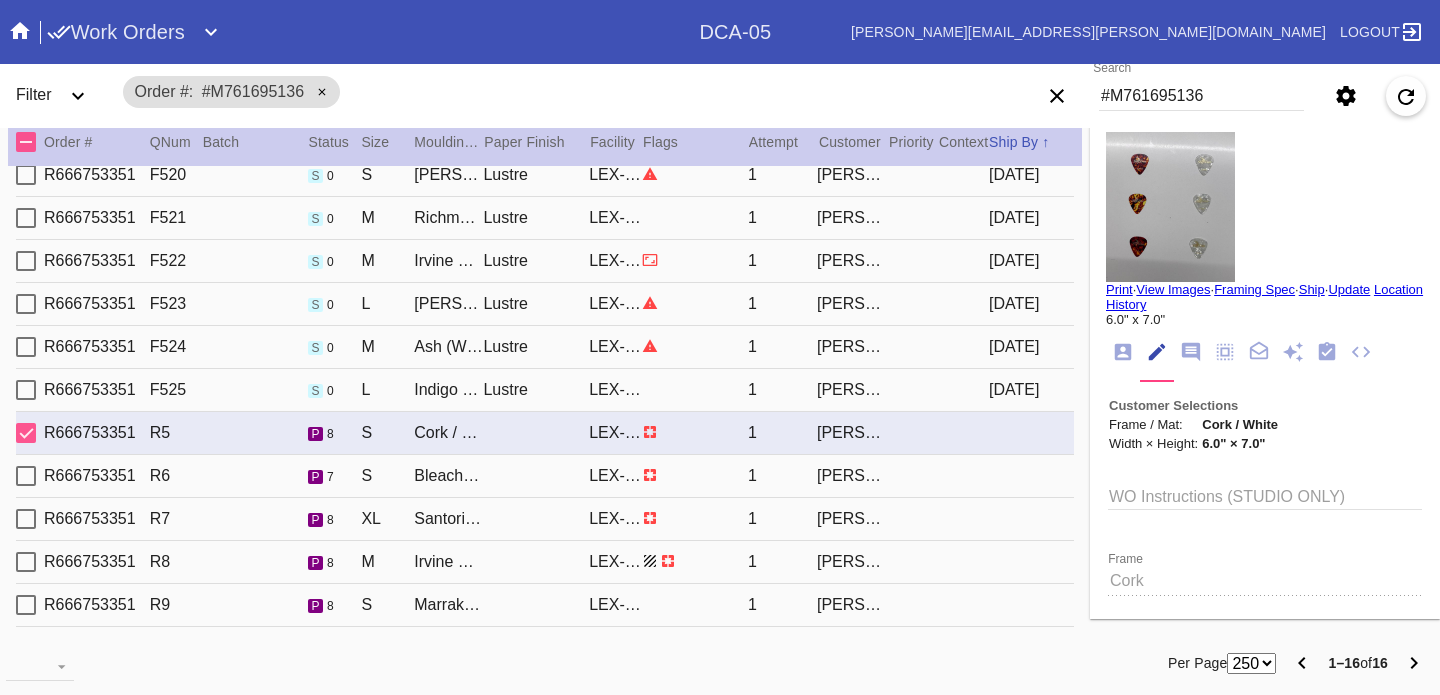 click on "Order #
#M761695136" at bounding box center [533, 92] 